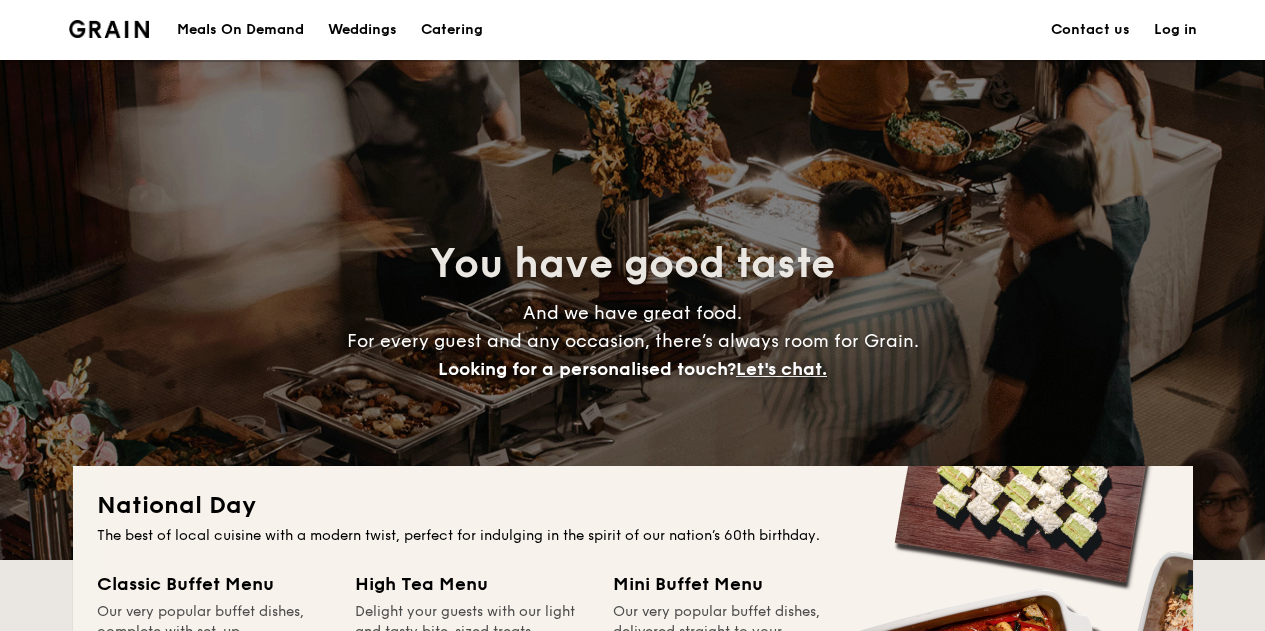 scroll, scrollTop: 0, scrollLeft: 0, axis: both 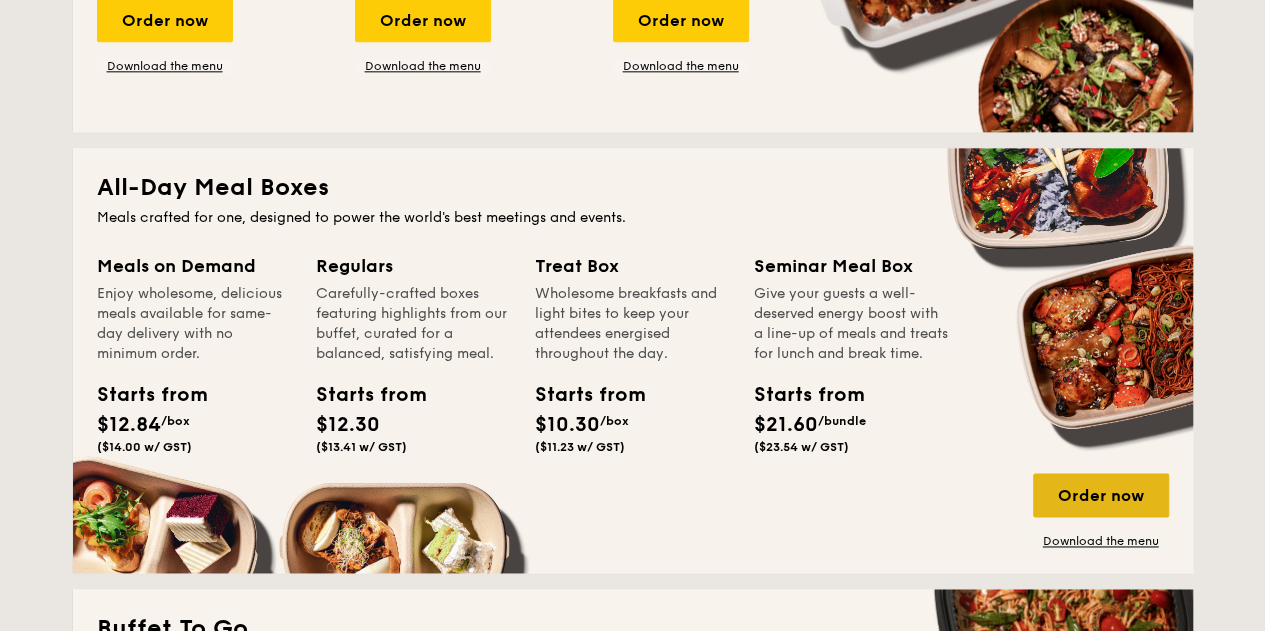 click on "Order now" at bounding box center [1101, 495] 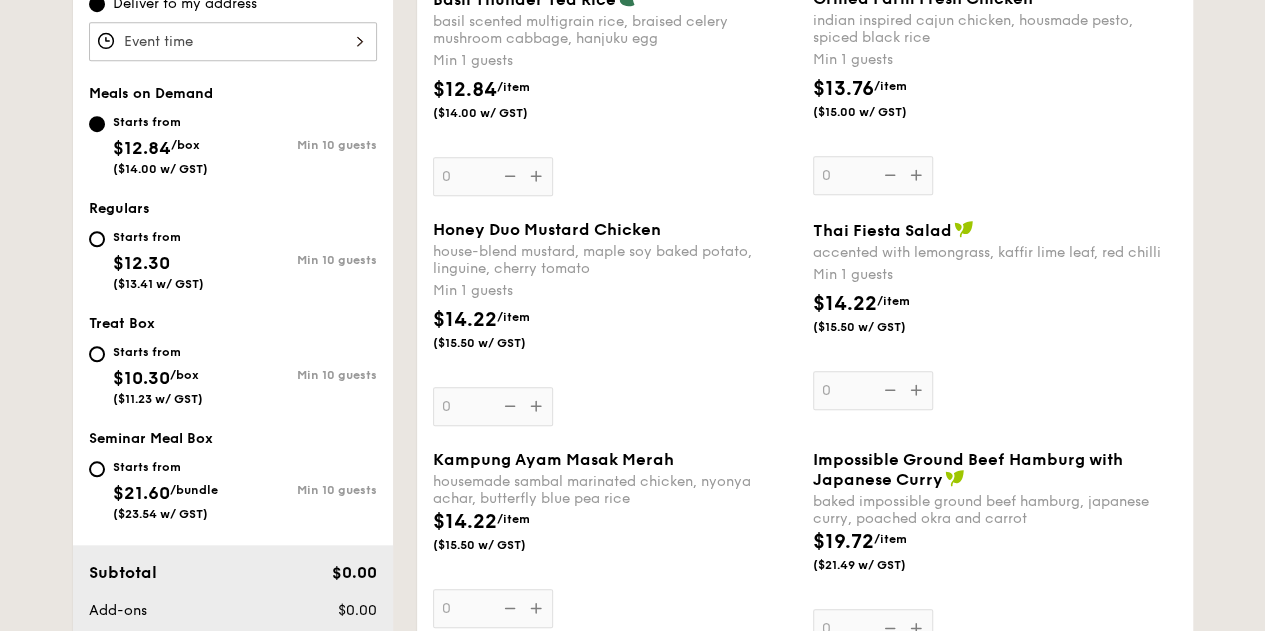 scroll, scrollTop: 700, scrollLeft: 0, axis: vertical 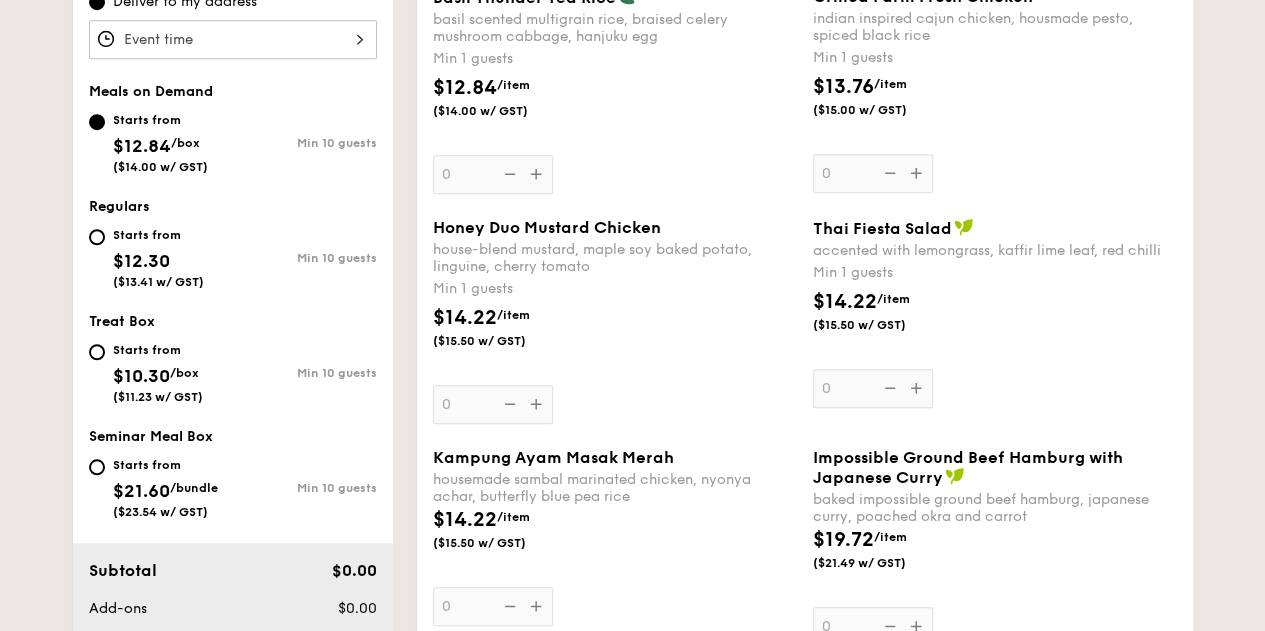 click on "Honey Duo Mustard Chicken house-blend mustard, maple soy baked potato, linguine, cherry tomato
Min 1 guests
$14.22
/item
($15.50 w/ GST)
0" at bounding box center (615, 321) 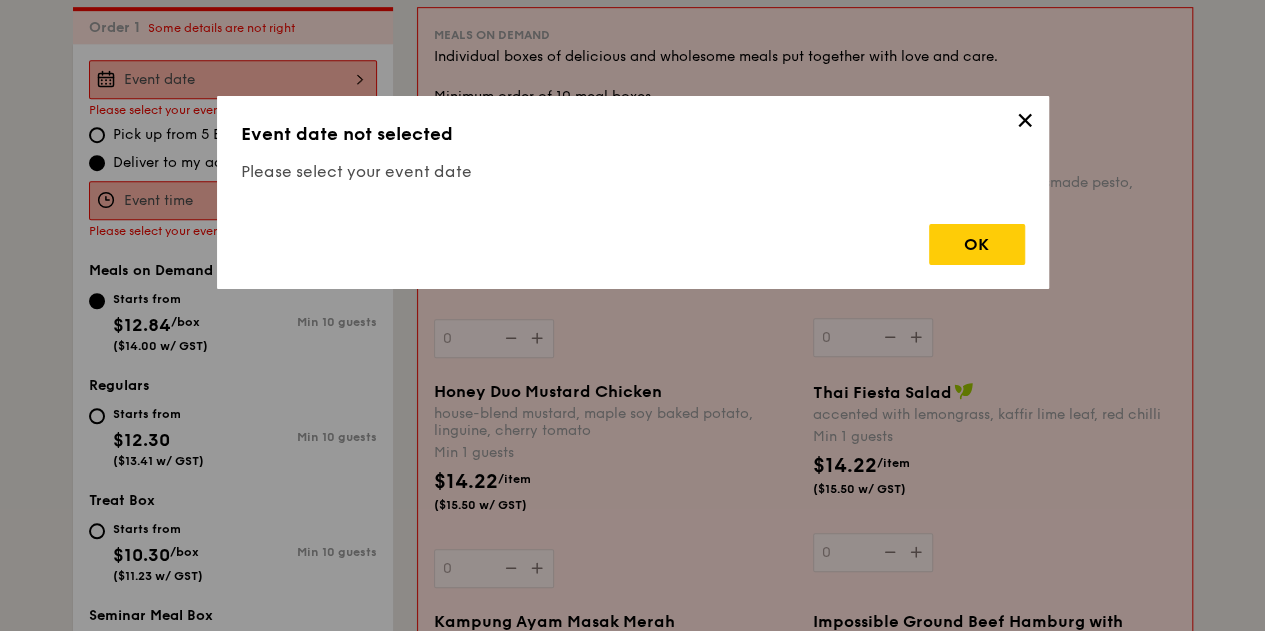scroll, scrollTop: 534, scrollLeft: 0, axis: vertical 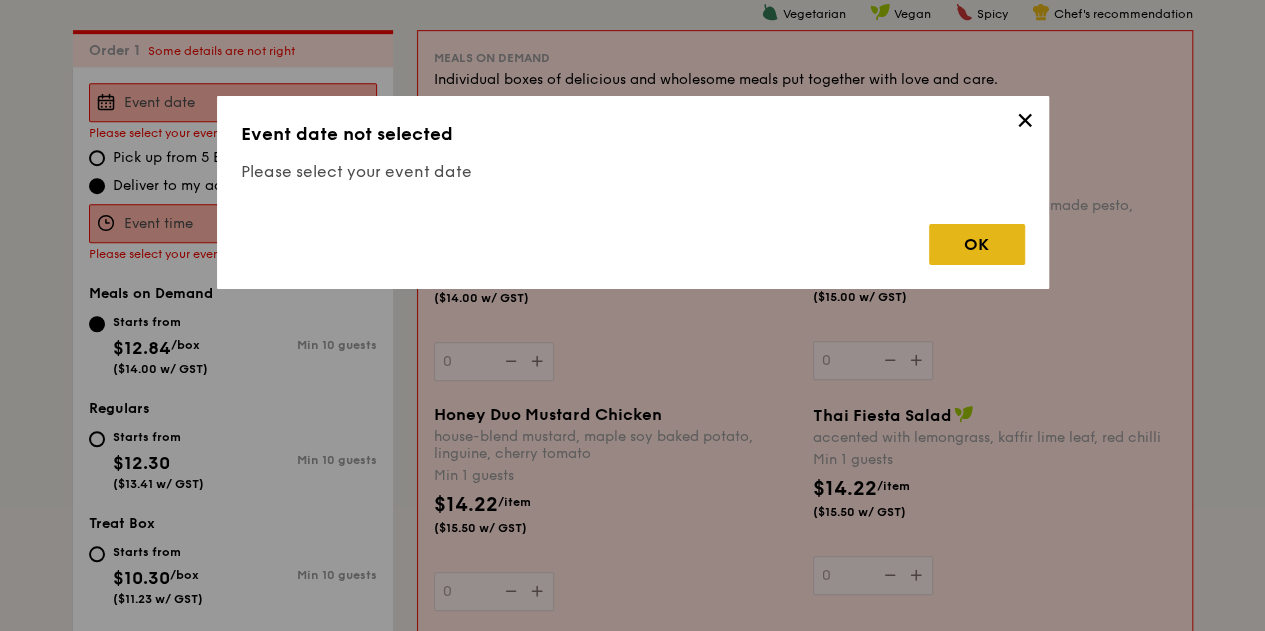 click on "OK" at bounding box center (977, 244) 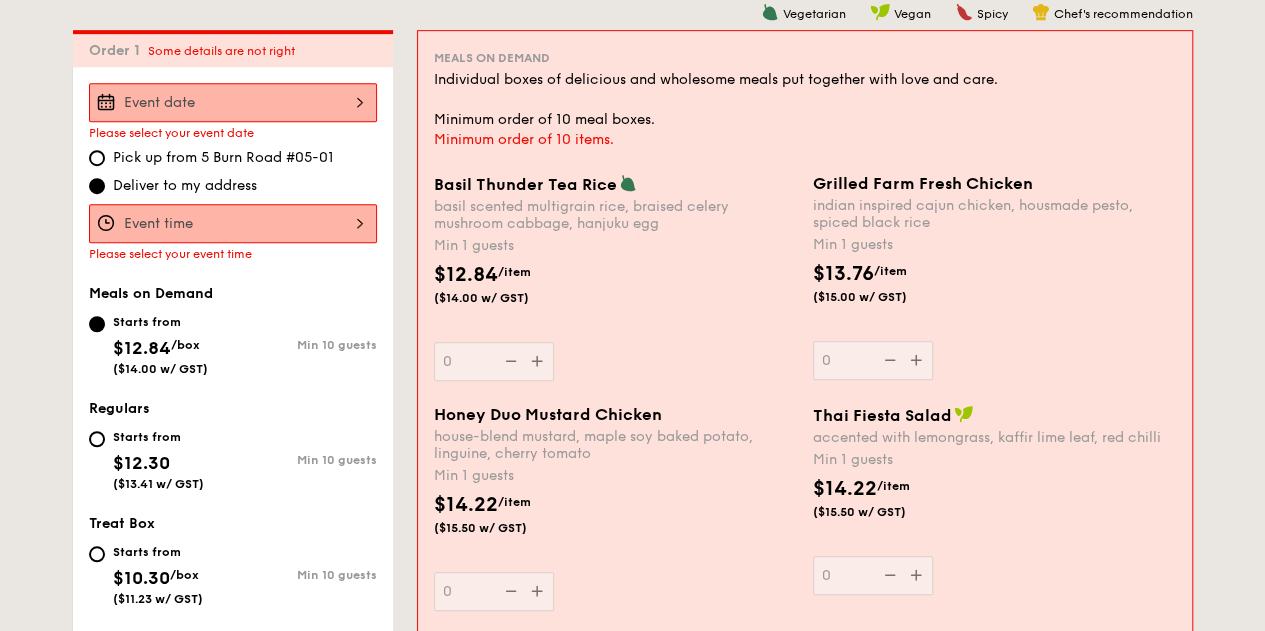 click at bounding box center (233, 223) 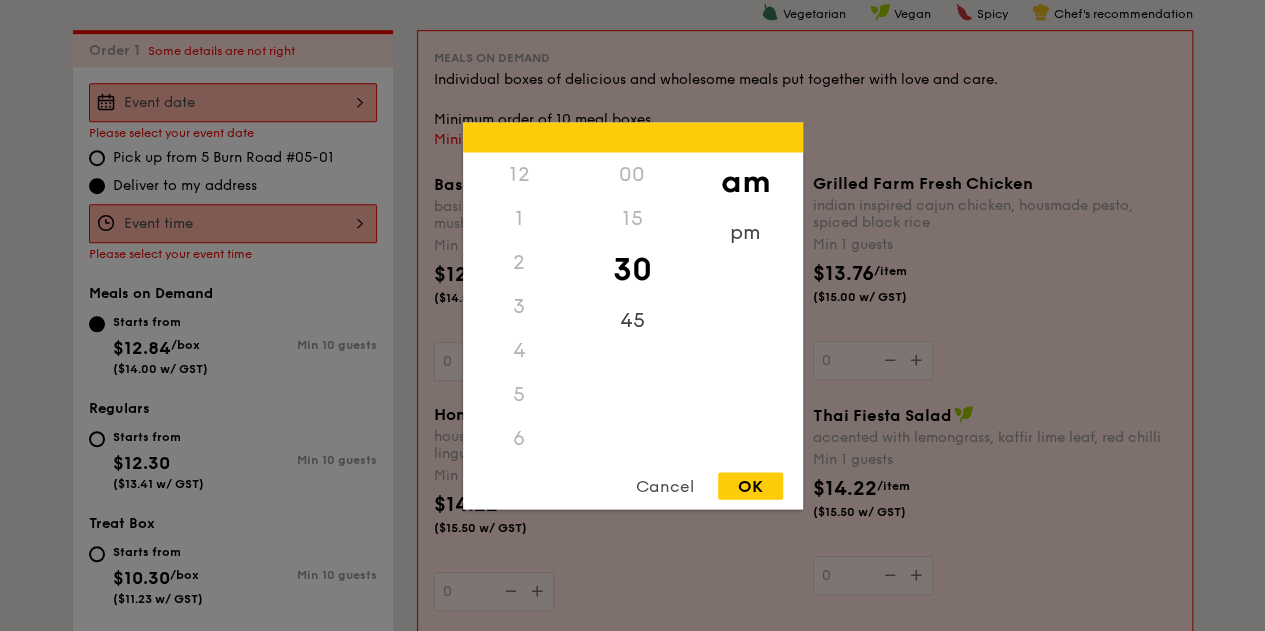 scroll, scrollTop: 220, scrollLeft: 0, axis: vertical 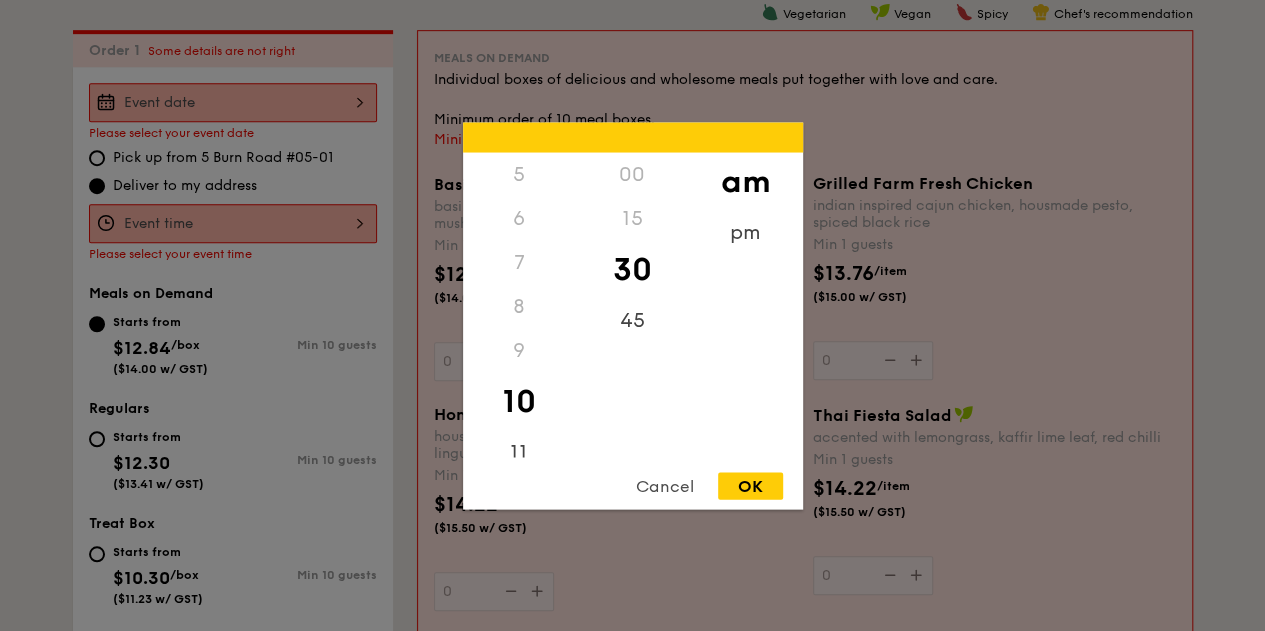 click on "OK" at bounding box center (750, 485) 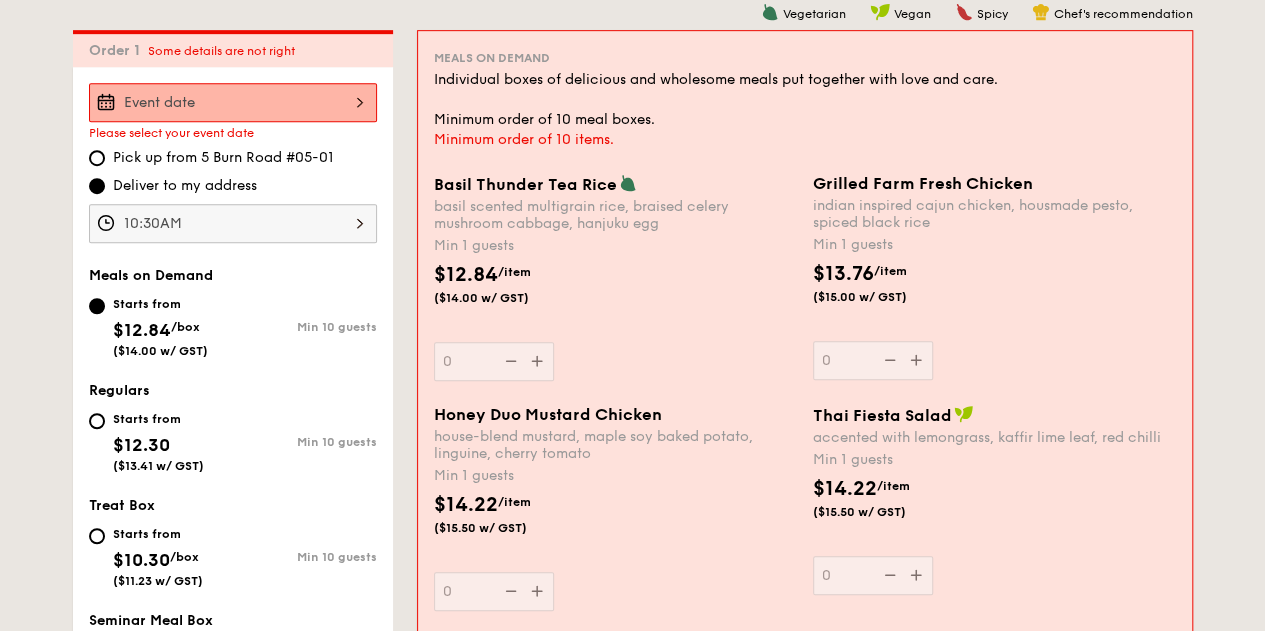 click on "10:30AM" at bounding box center [233, 223] 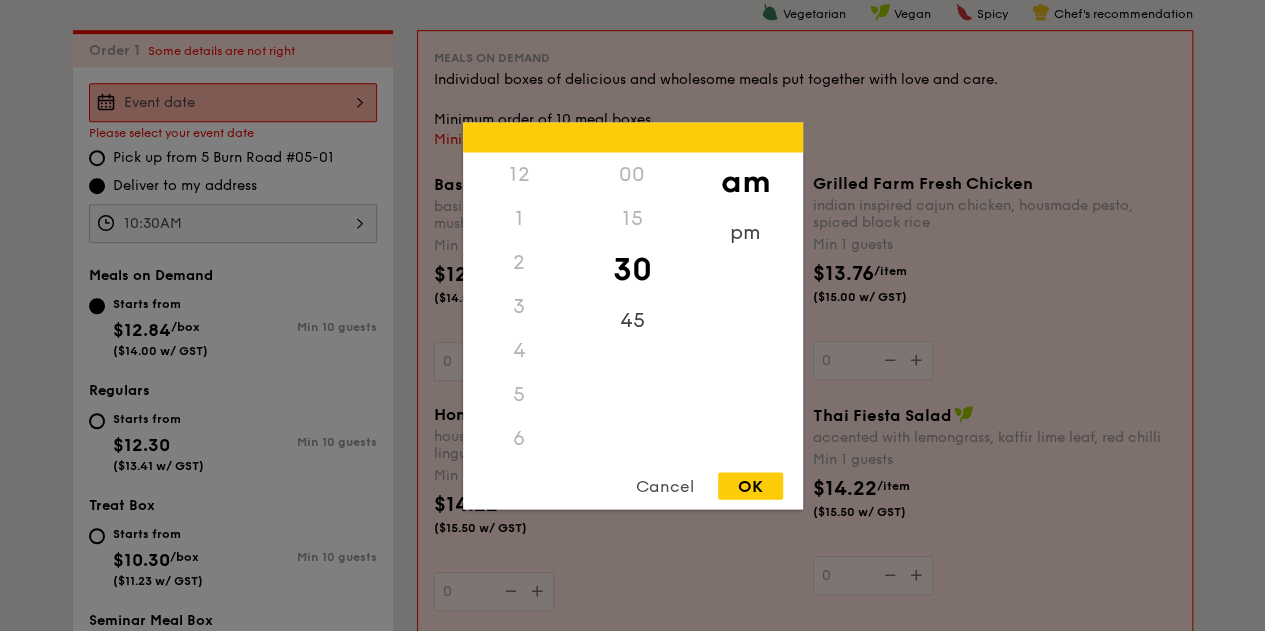 scroll, scrollTop: 220, scrollLeft: 0, axis: vertical 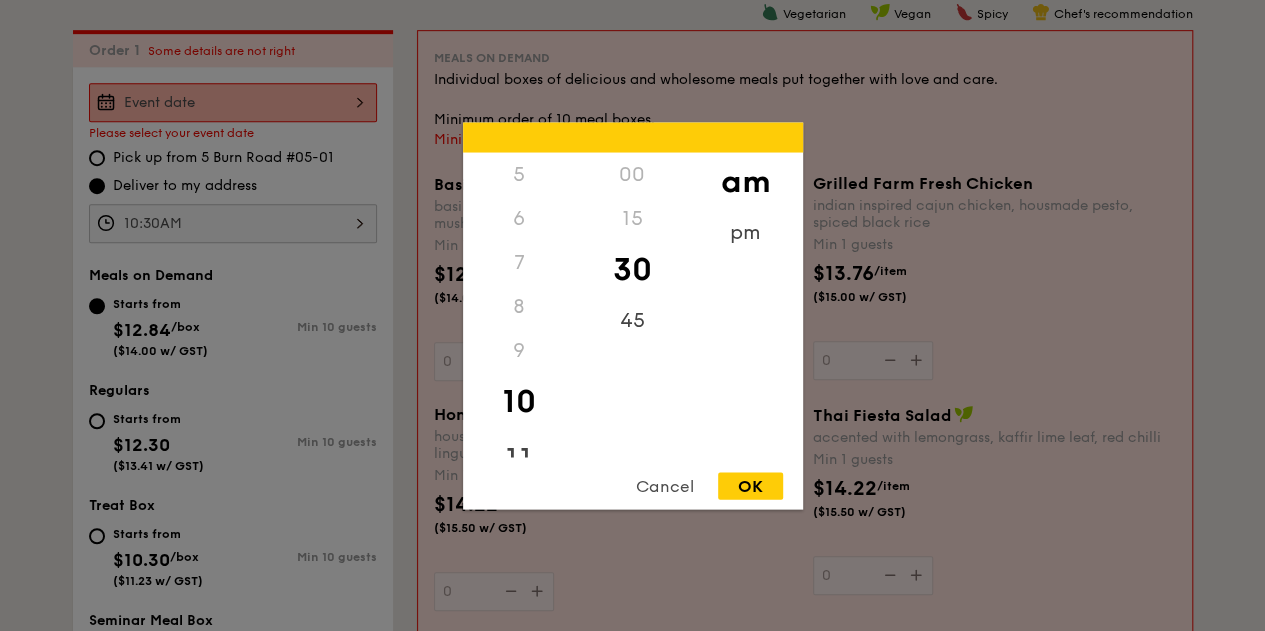 click on "11" at bounding box center (519, 459) 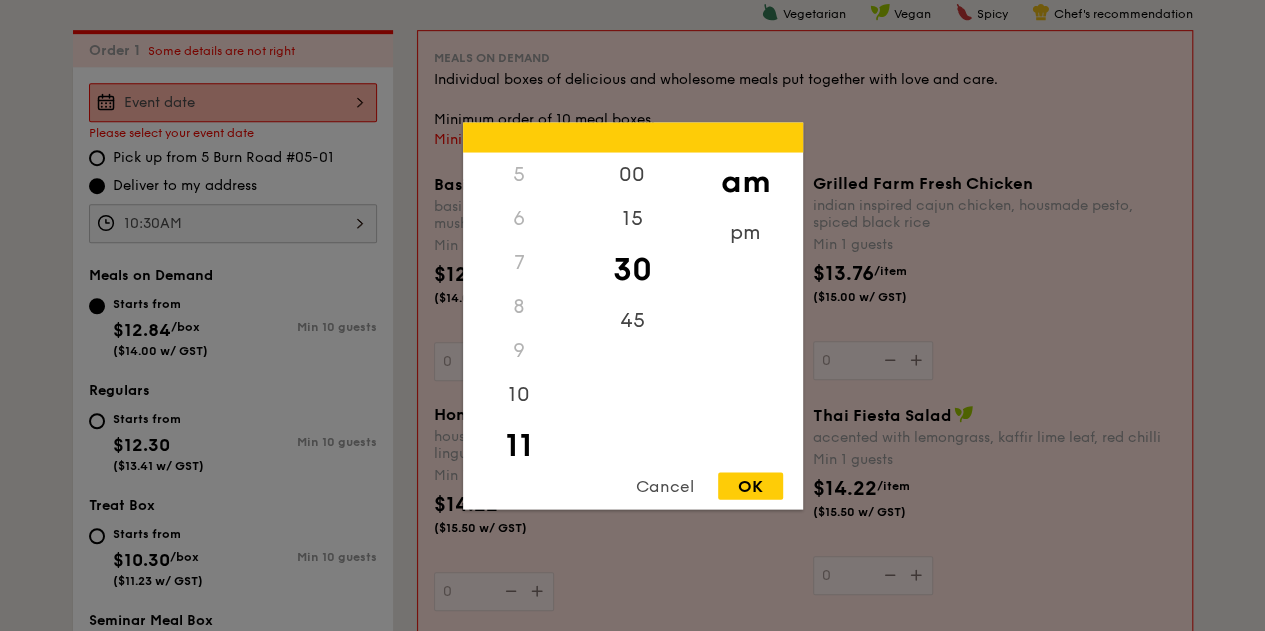 click on "OK" at bounding box center (750, 485) 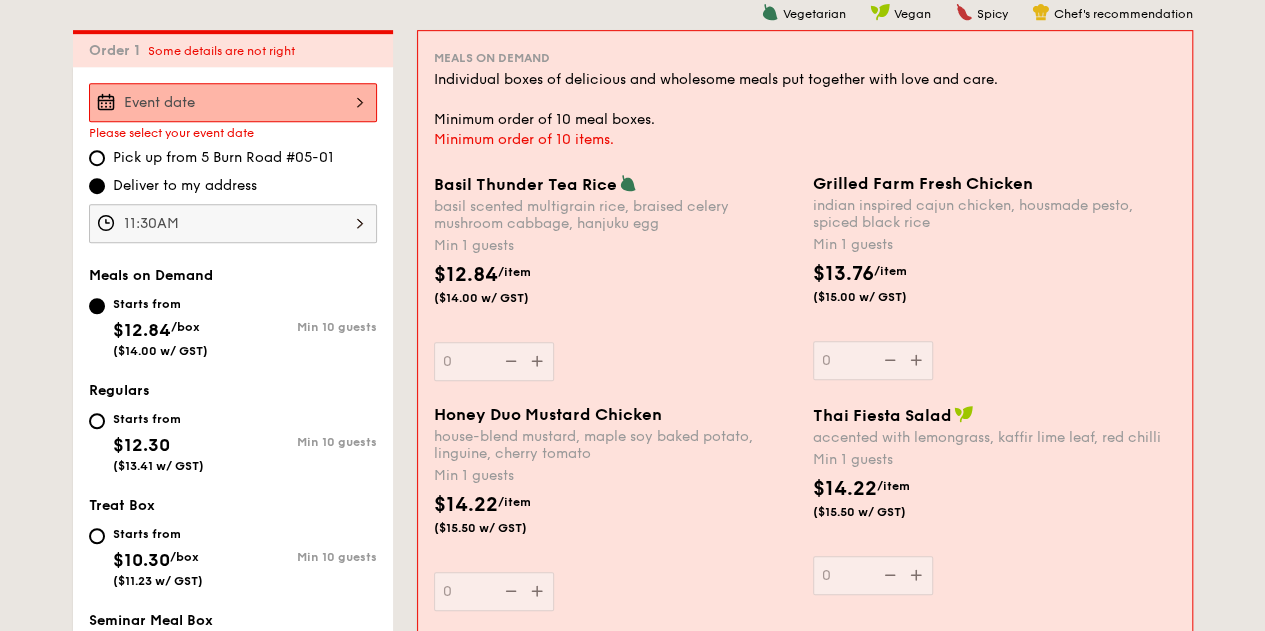 scroll, scrollTop: 634, scrollLeft: 0, axis: vertical 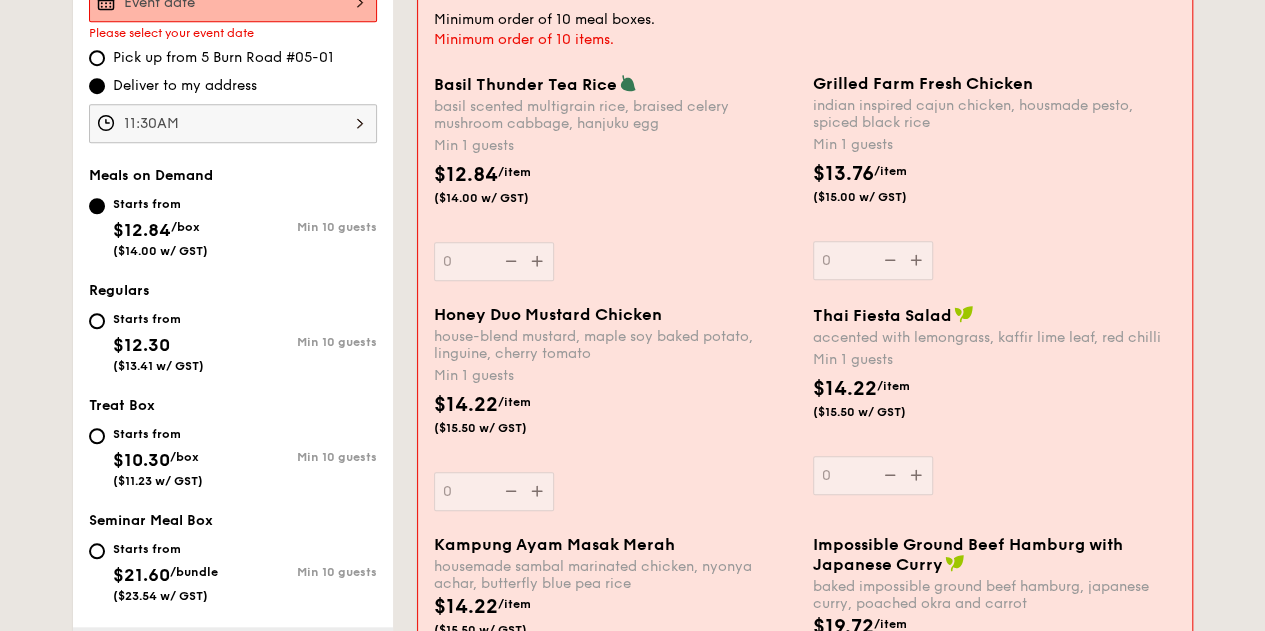 click on "Honey Duo Mustard Chicken house-blend mustard, maple soy baked potato, linguine, cherry tomato
Min 1 guests
$14.22
/item
($15.50 w/ GST)
0" at bounding box center (615, 408) 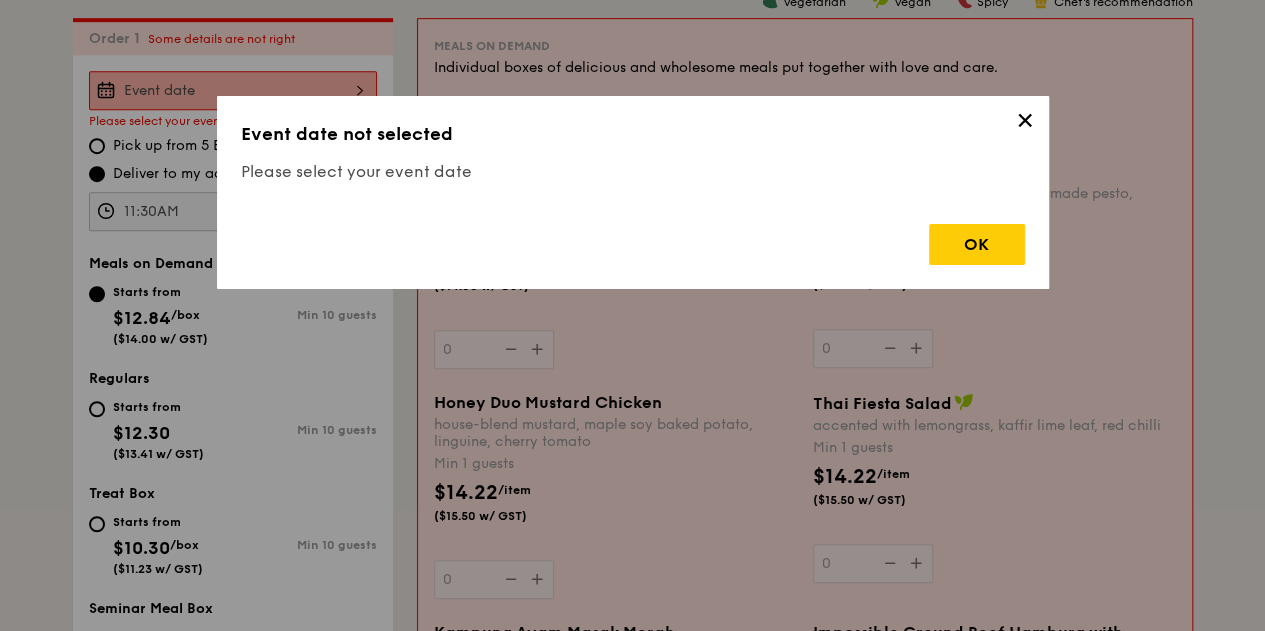 scroll, scrollTop: 534, scrollLeft: 0, axis: vertical 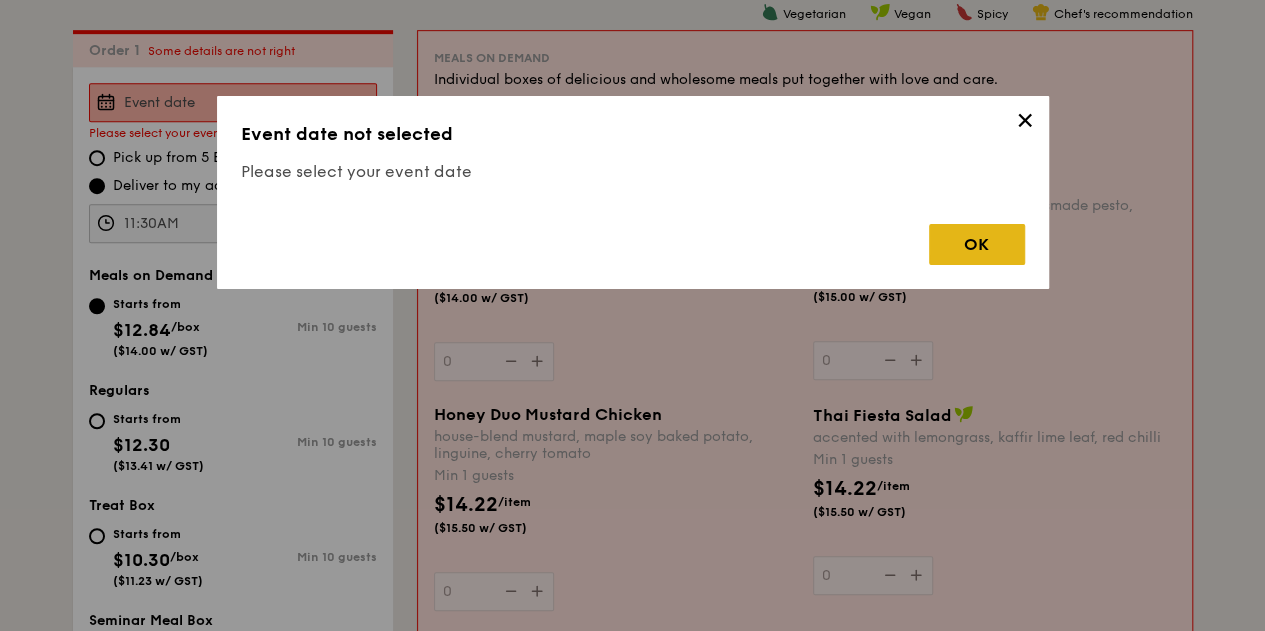 click on "OK" at bounding box center (977, 244) 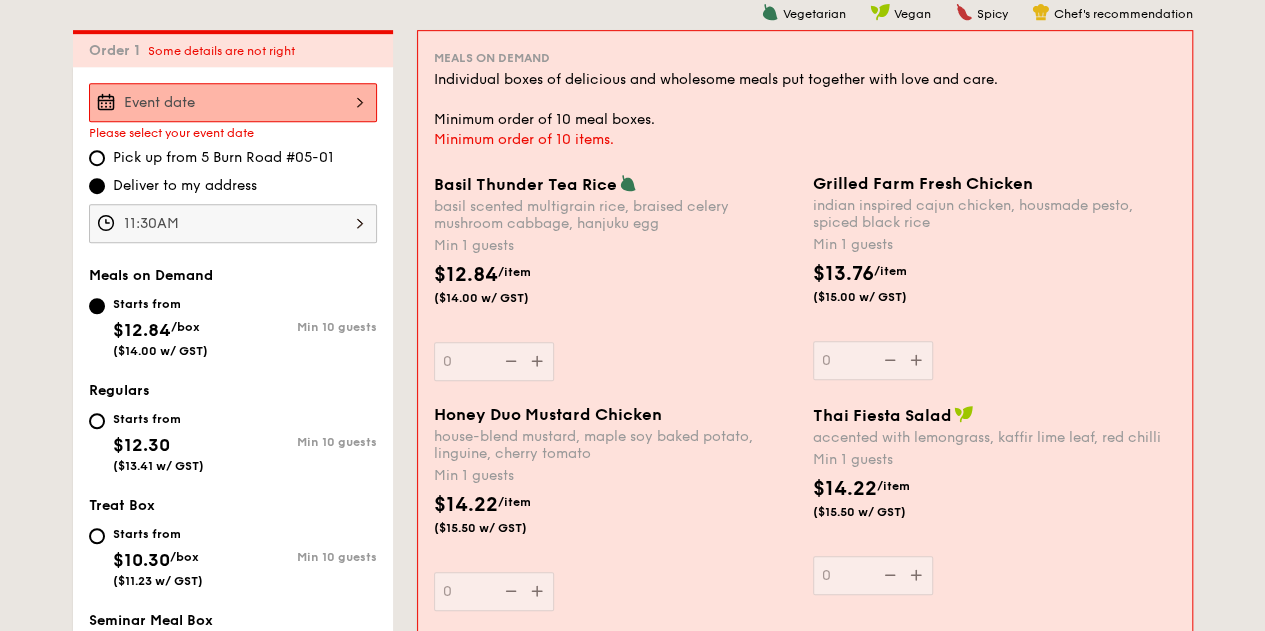 click at bounding box center (233, 102) 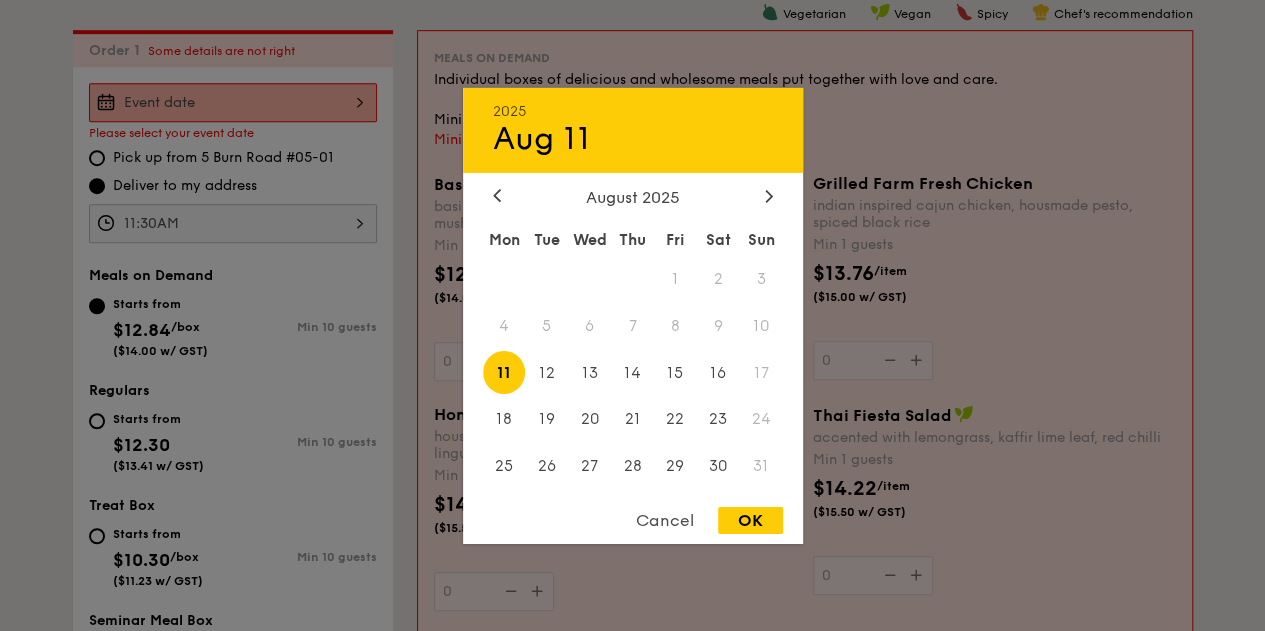 click on "6" at bounding box center (589, 325) 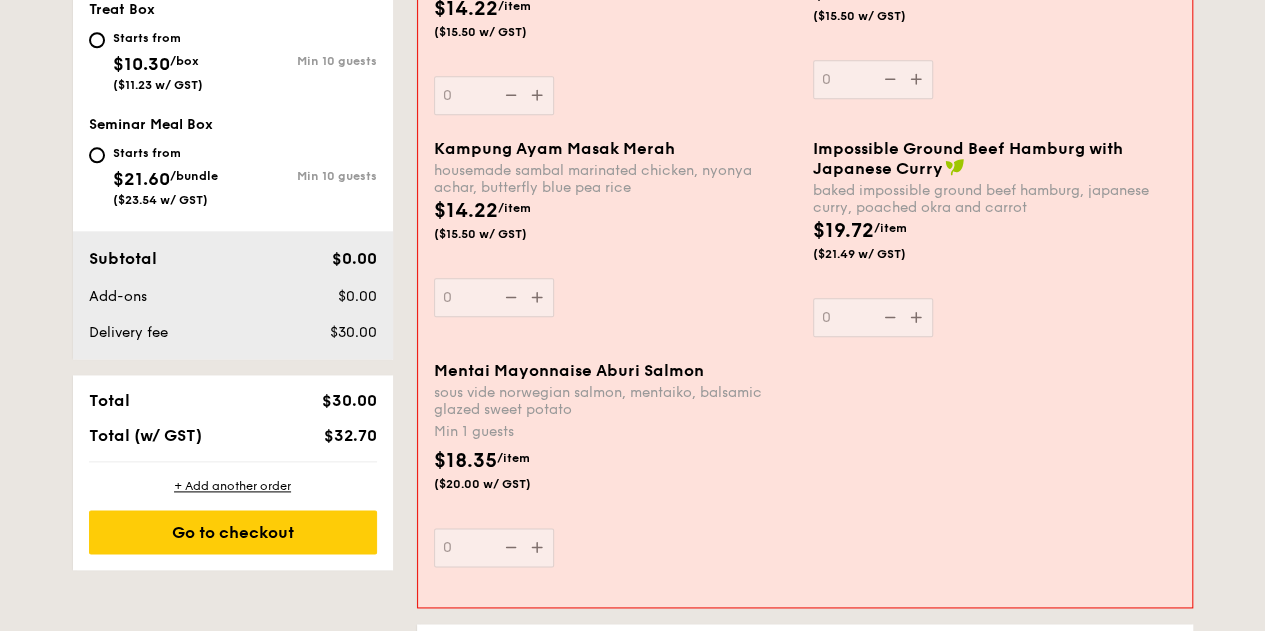 scroll, scrollTop: 1034, scrollLeft: 0, axis: vertical 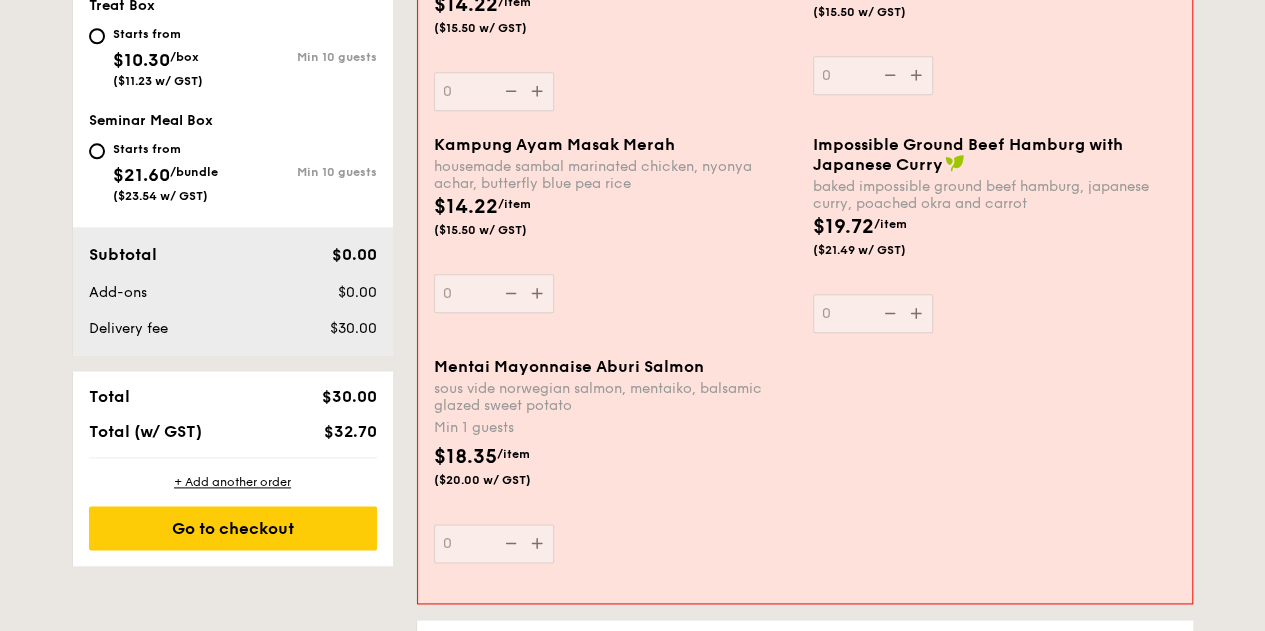 drag, startPoint x: 324, startPoint y: 302, endPoint x: 360, endPoint y: 348, distance: 58.412327 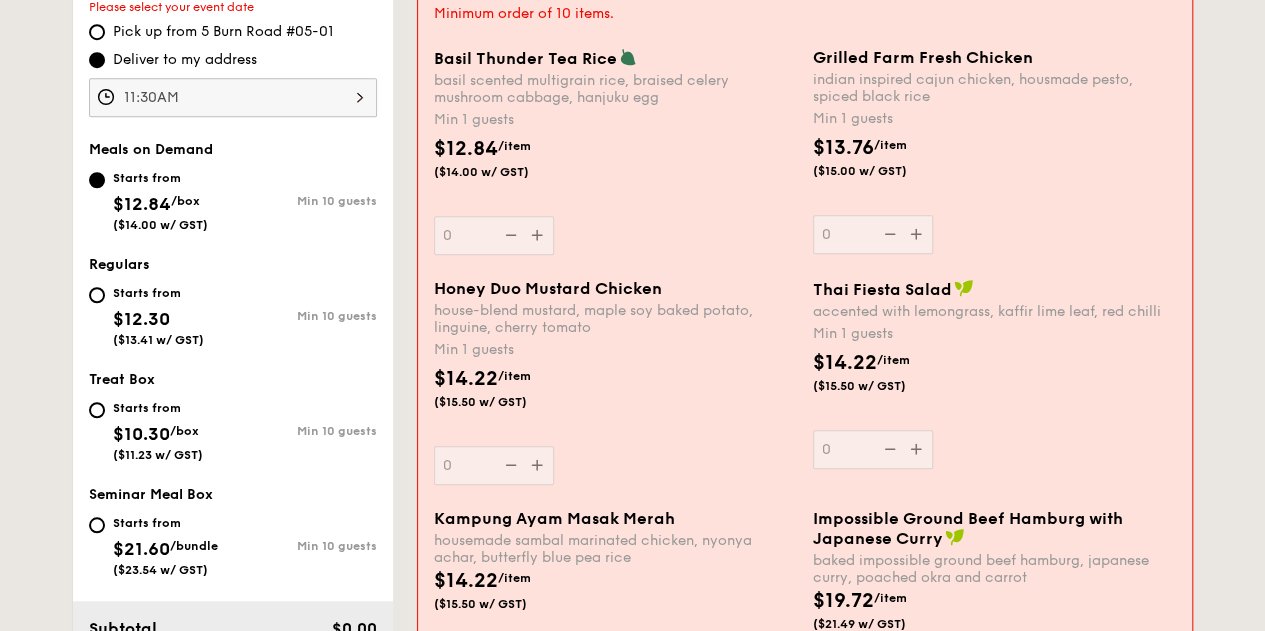 scroll, scrollTop: 634, scrollLeft: 0, axis: vertical 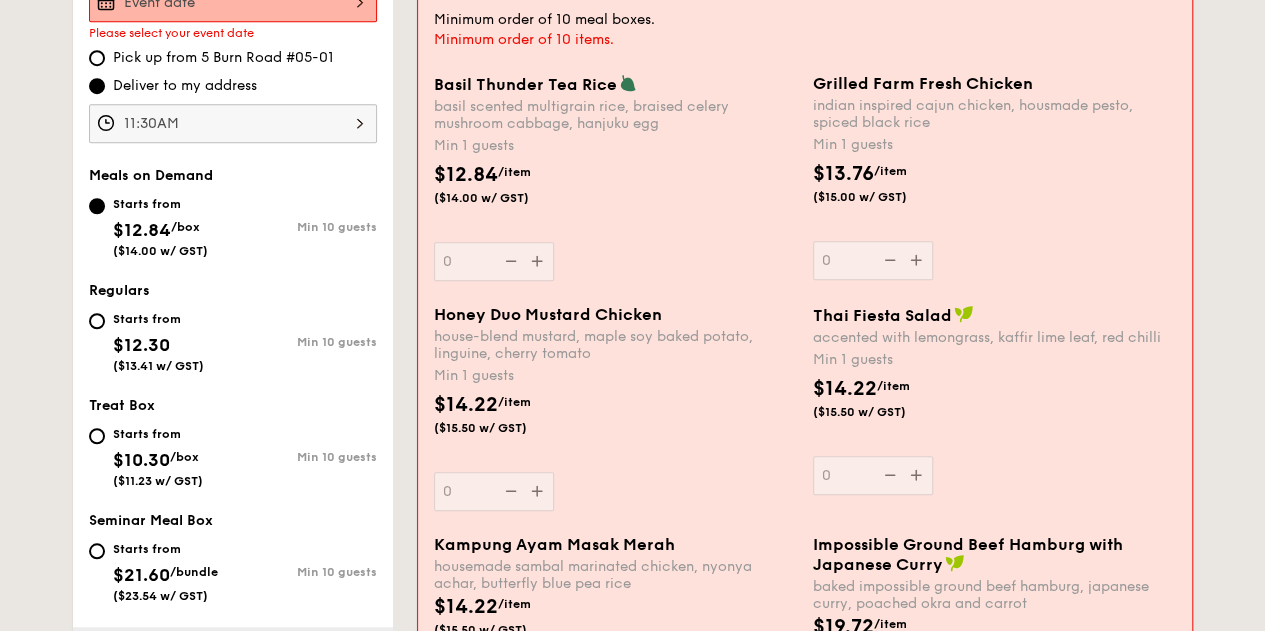 drag, startPoint x: 448, startPoint y: 405, endPoint x: 539, endPoint y: 440, distance: 97.49872 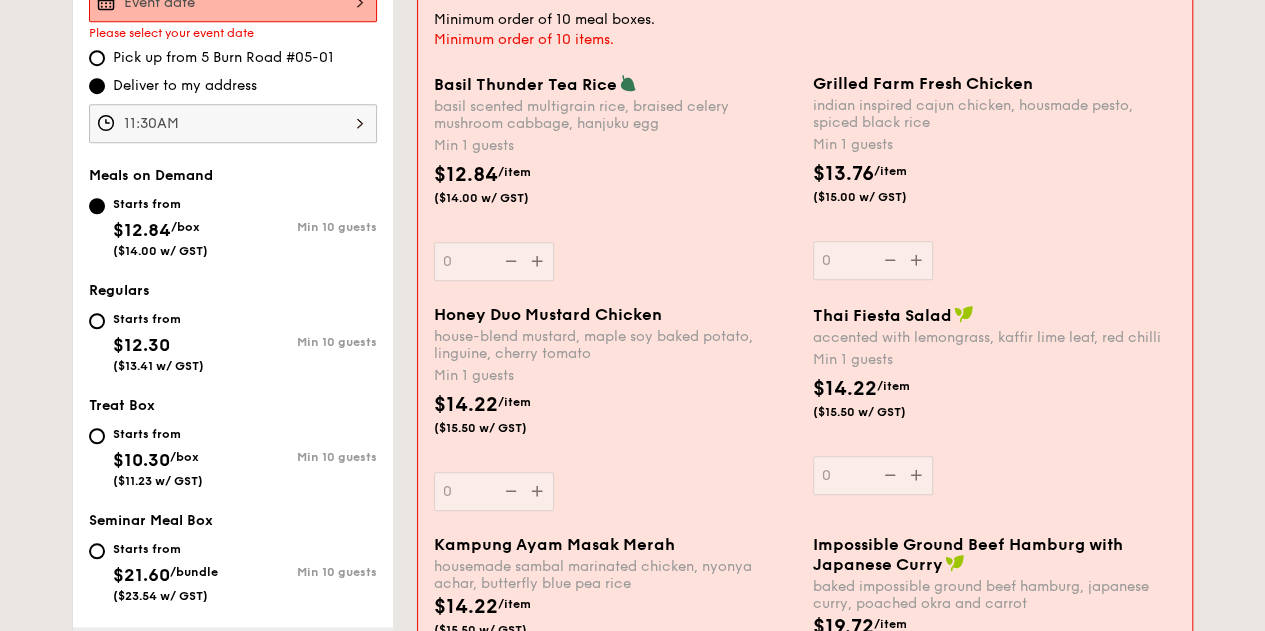 click on "$14.22
/item
($15.50 w/ GST)" at bounding box center (615, 425) 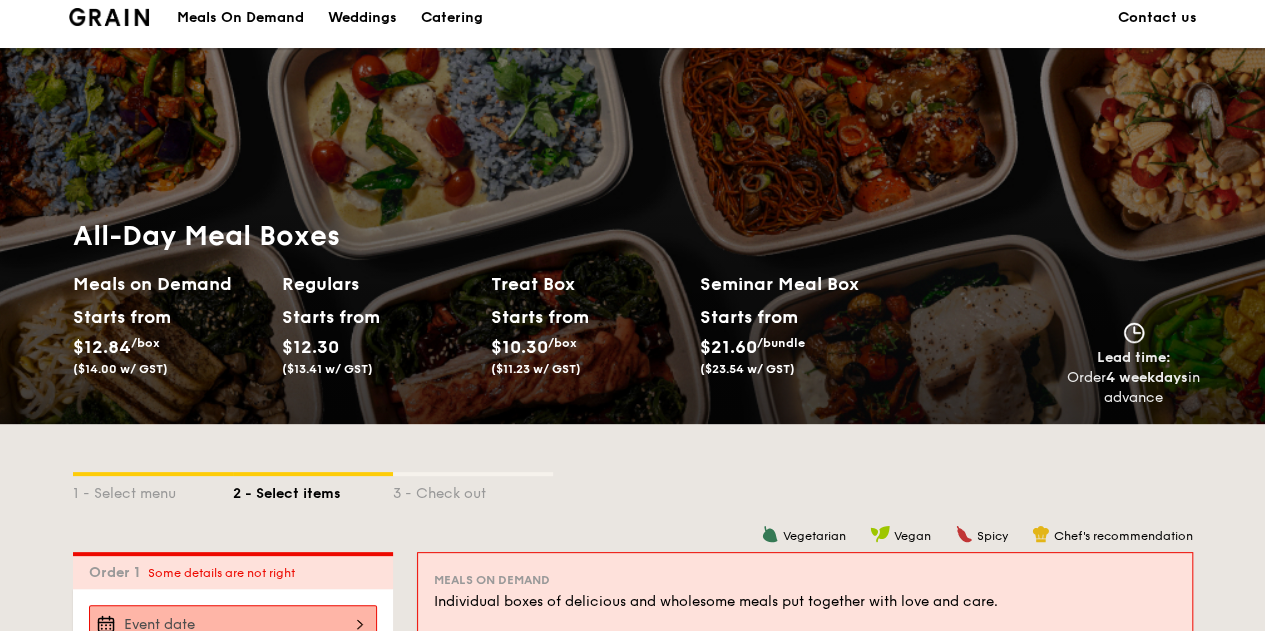 scroll, scrollTop: 0, scrollLeft: 0, axis: both 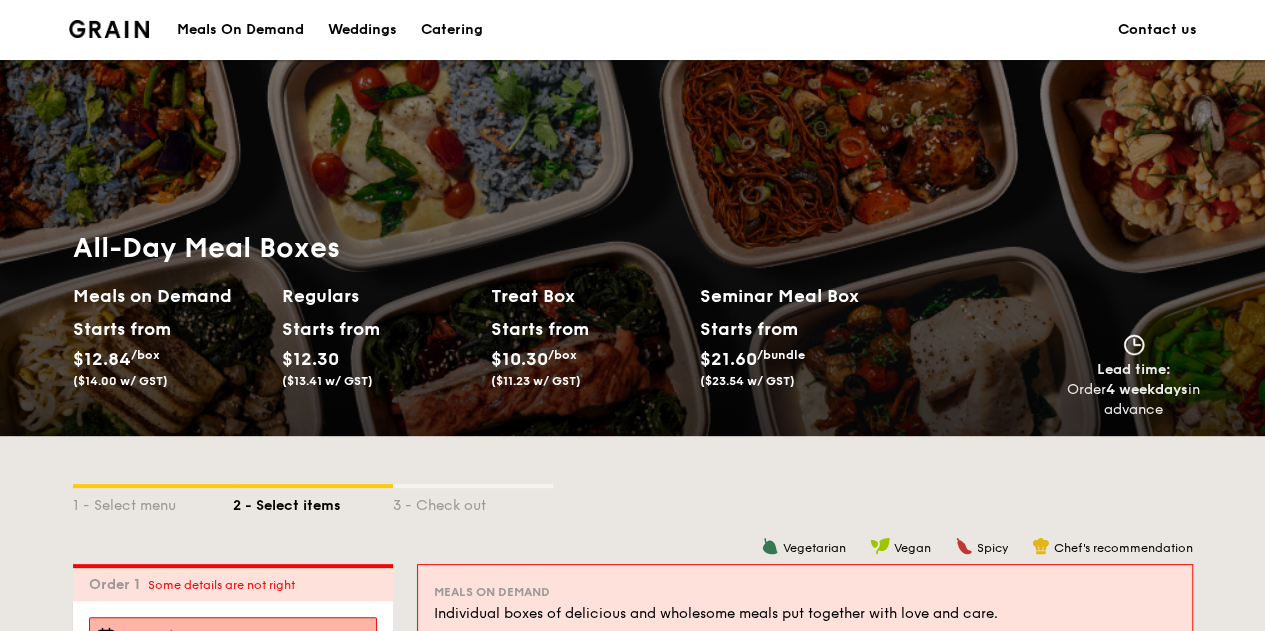 drag, startPoint x: 1136, startPoint y: 369, endPoint x: 1192, endPoint y: 439, distance: 89.64374 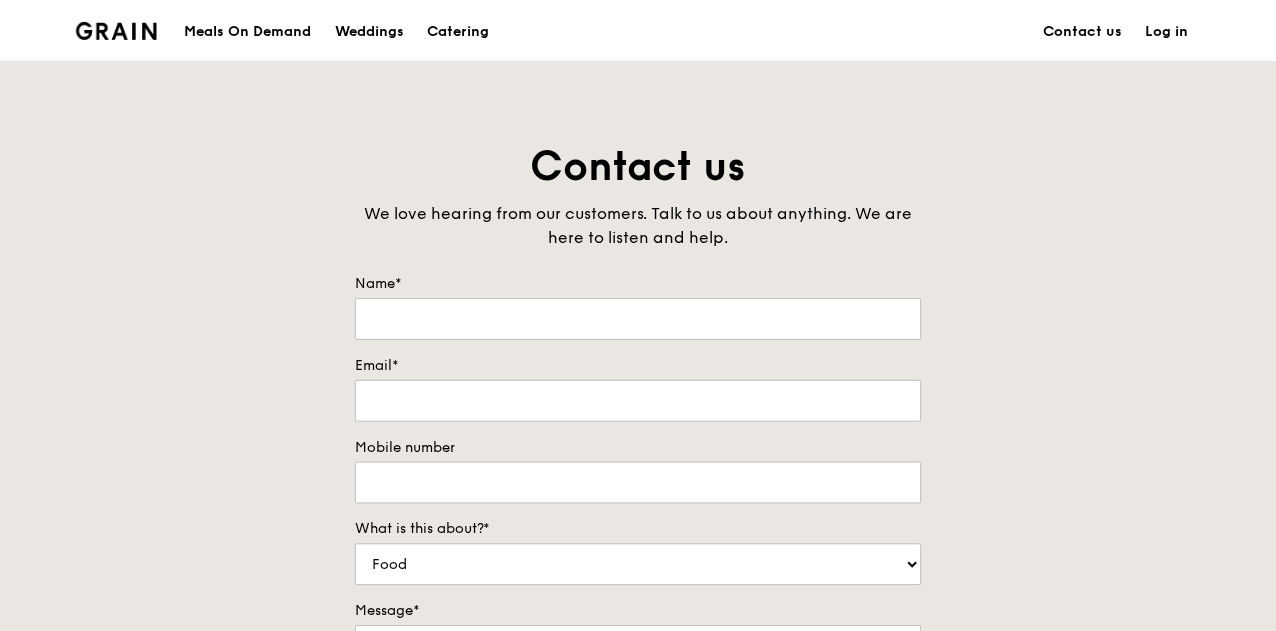 scroll, scrollTop: 86, scrollLeft: 0, axis: vertical 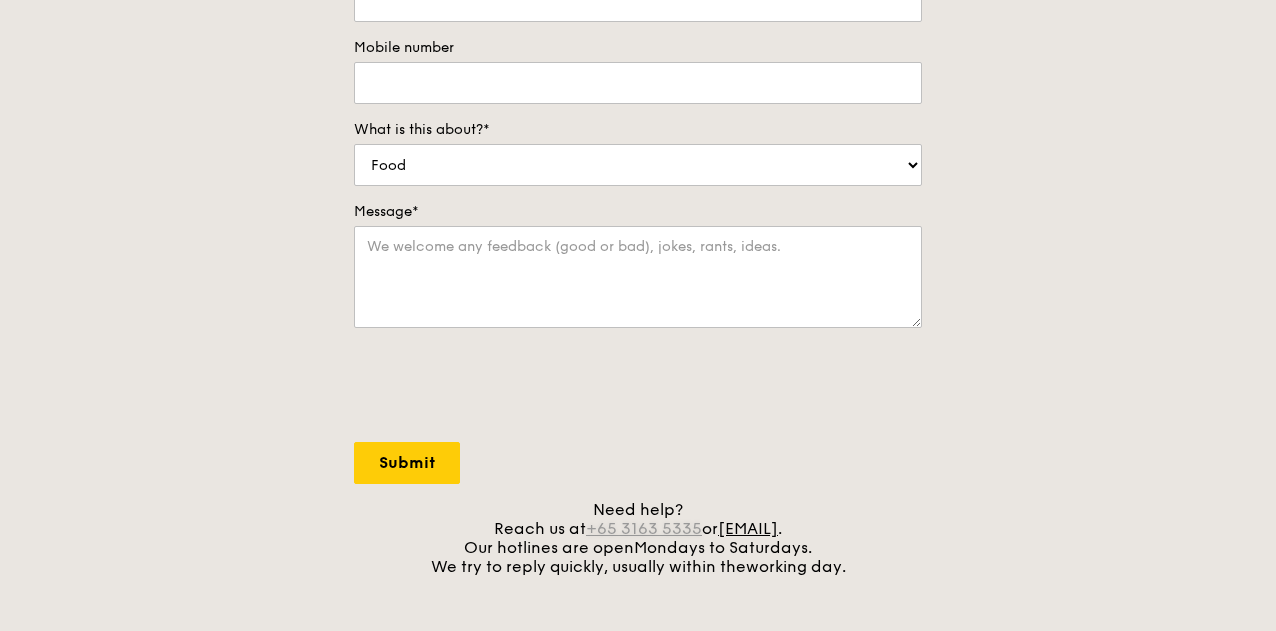 click on "+65 3163 5335" at bounding box center (644, 528) 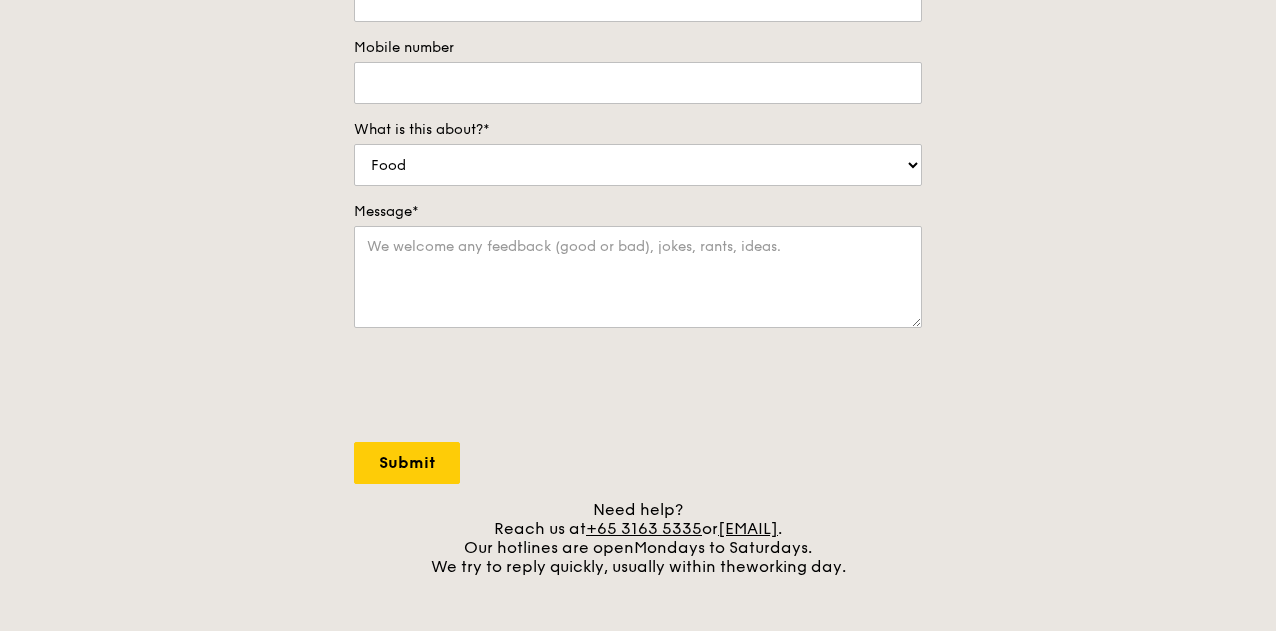 drag, startPoint x: 976, startPoint y: 531, endPoint x: 674, endPoint y: 553, distance: 302.80026 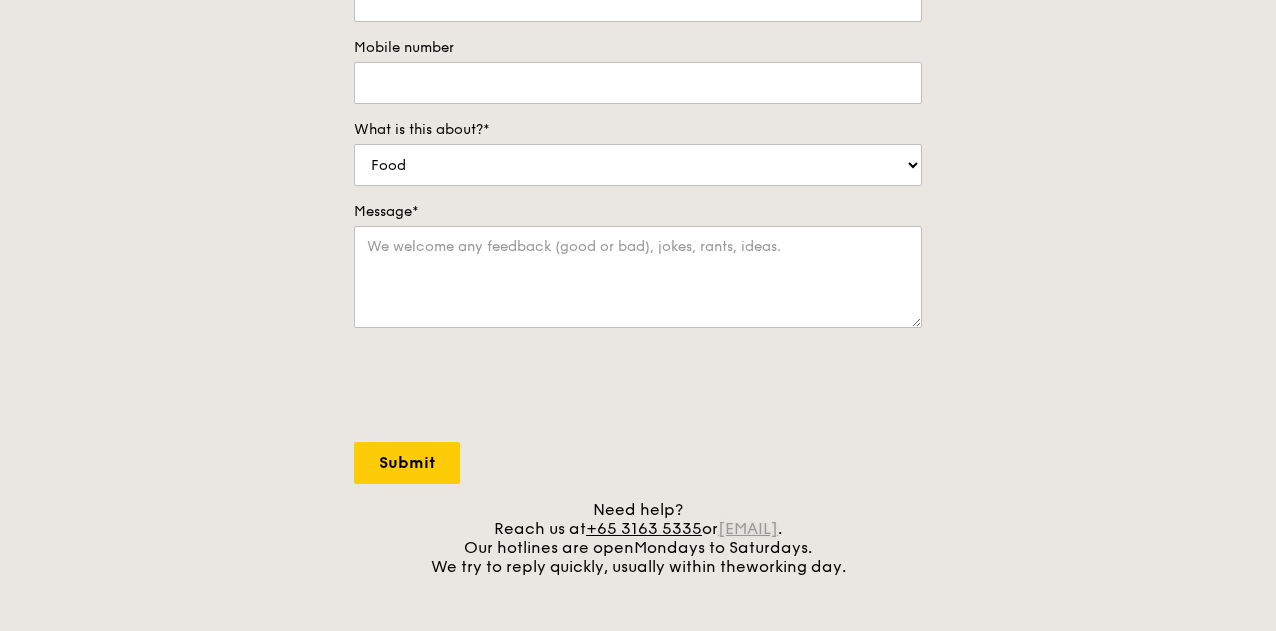click on "[EMAIL]" at bounding box center (748, 528) 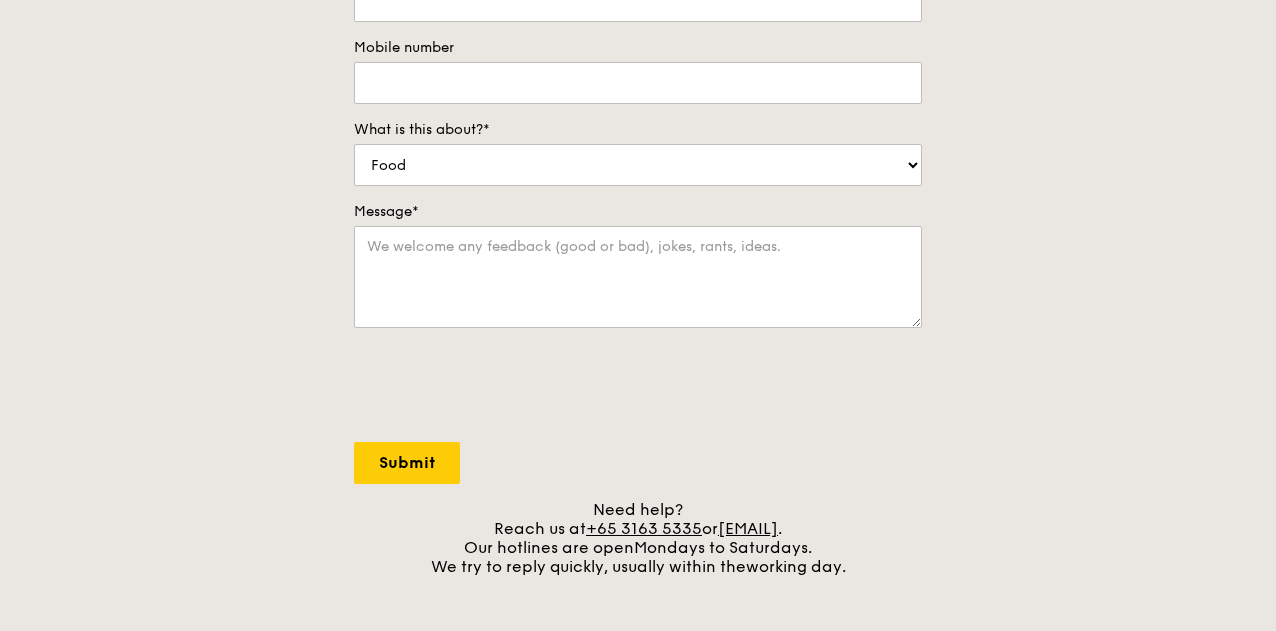 click on "Contact us
We love hearing from our customers. Talk to us about anything. We are here to listen and help.
[NAME]
[EMAIL]
[PHONE]
What is this about?*
Food
Service
Billing/Payment
Catering
Others
[MESSAGE]
Submit Need help? Reach us at  [PHONE]  or  [EMAIL] . Our hotlines are open  [DAYS]  to [DAYS]. We try to reply quickly, usually within the  [TIME_PERIOD]." at bounding box center (638, 158) 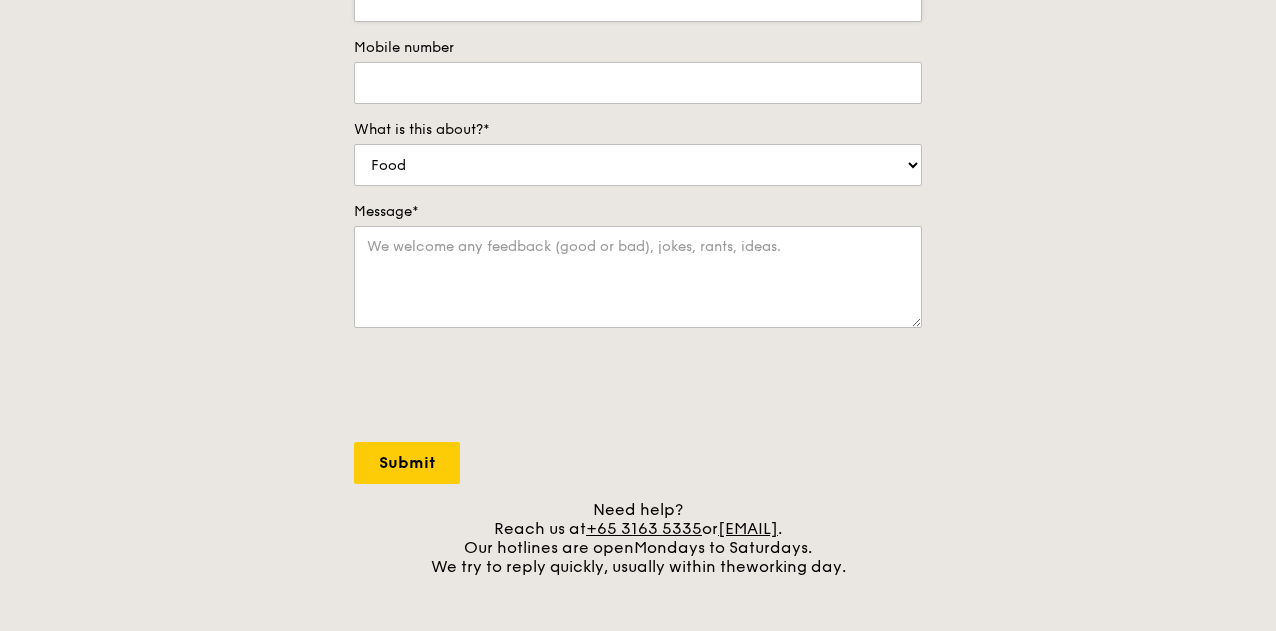 copy on "[EMAIL]" 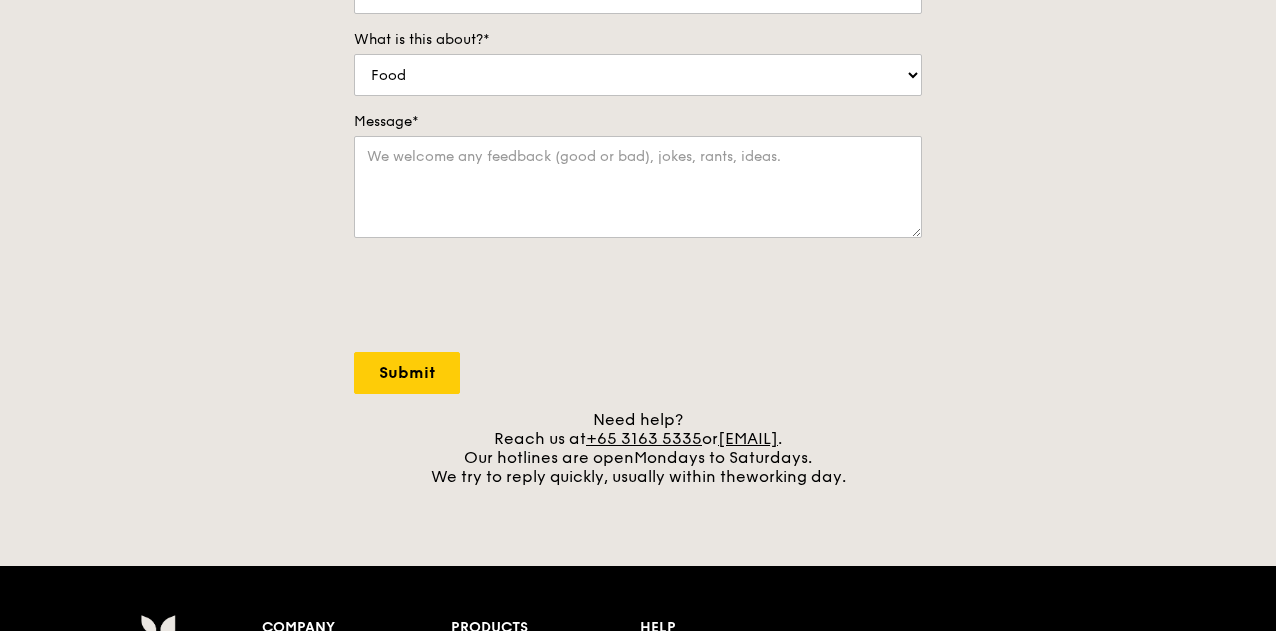 scroll, scrollTop: 300, scrollLeft: 0, axis: vertical 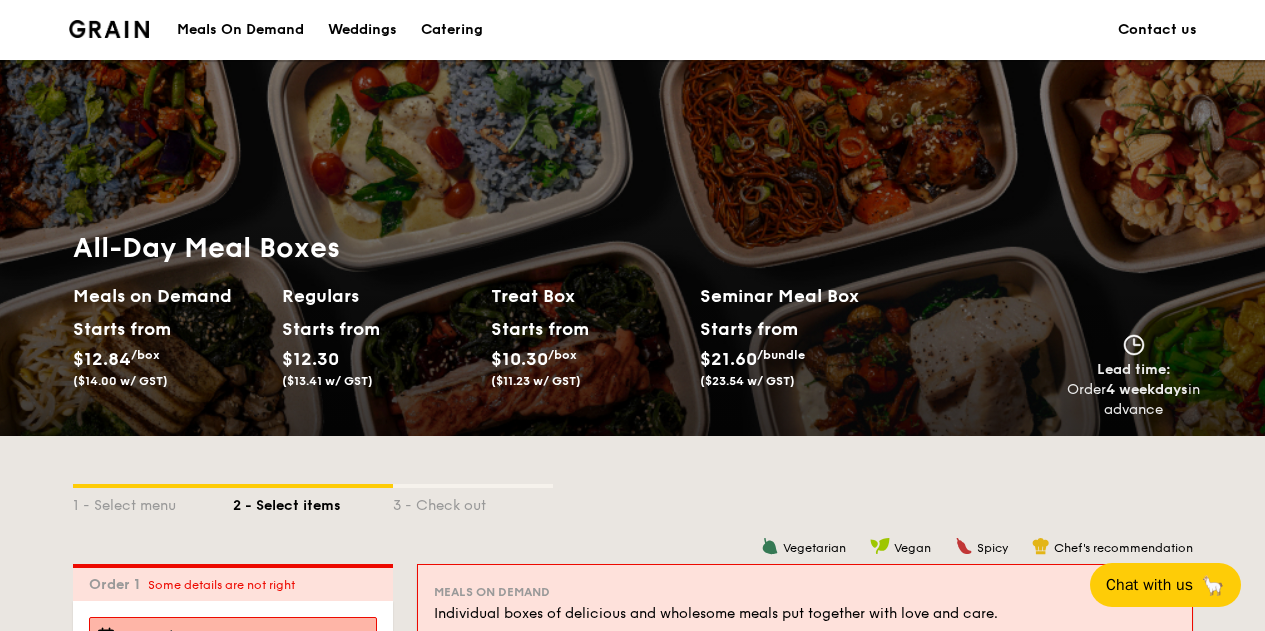 click at bounding box center [233, 636] 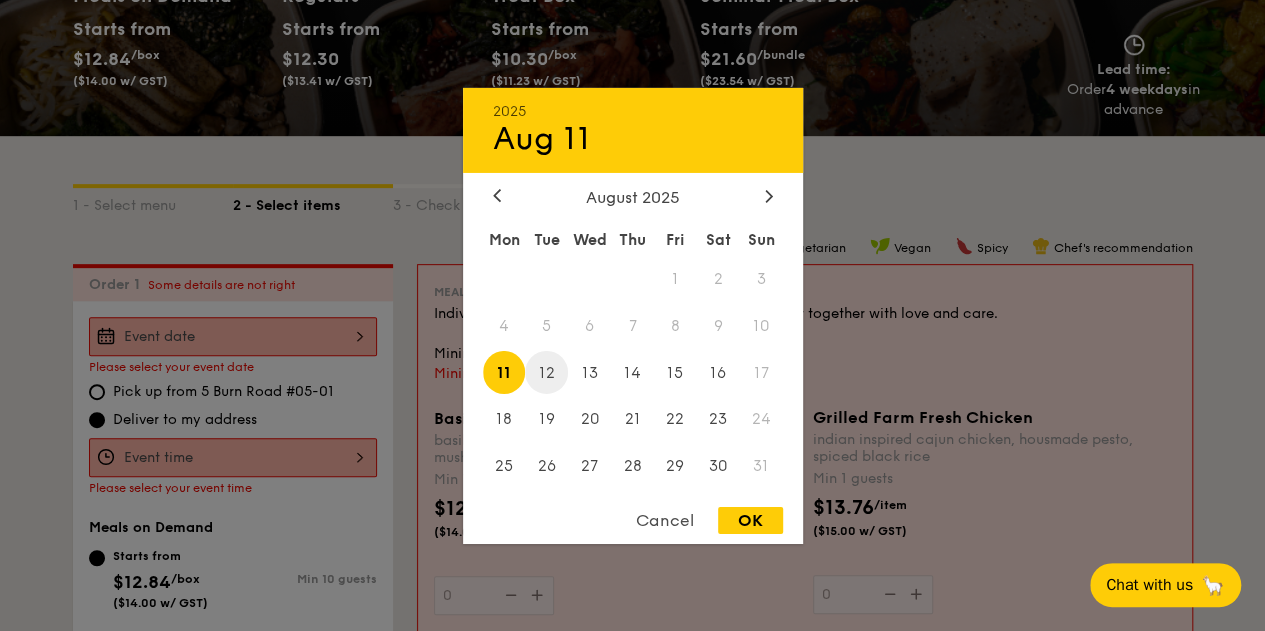 scroll, scrollTop: 300, scrollLeft: 0, axis: vertical 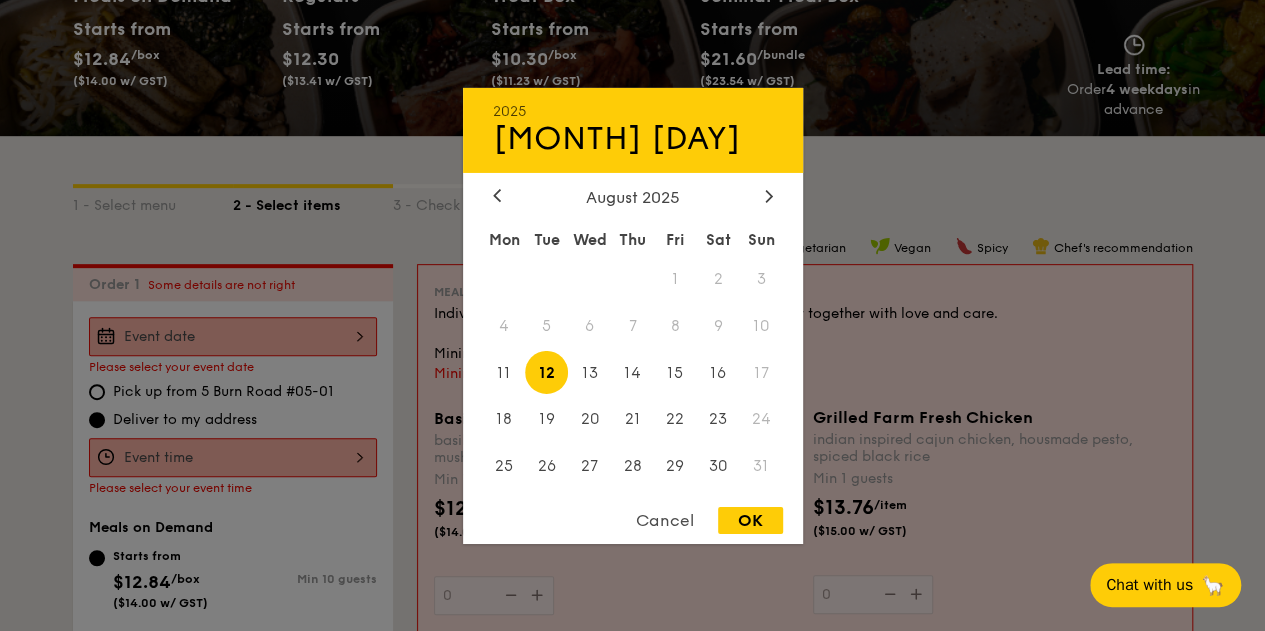 click on "OK" at bounding box center (750, 520) 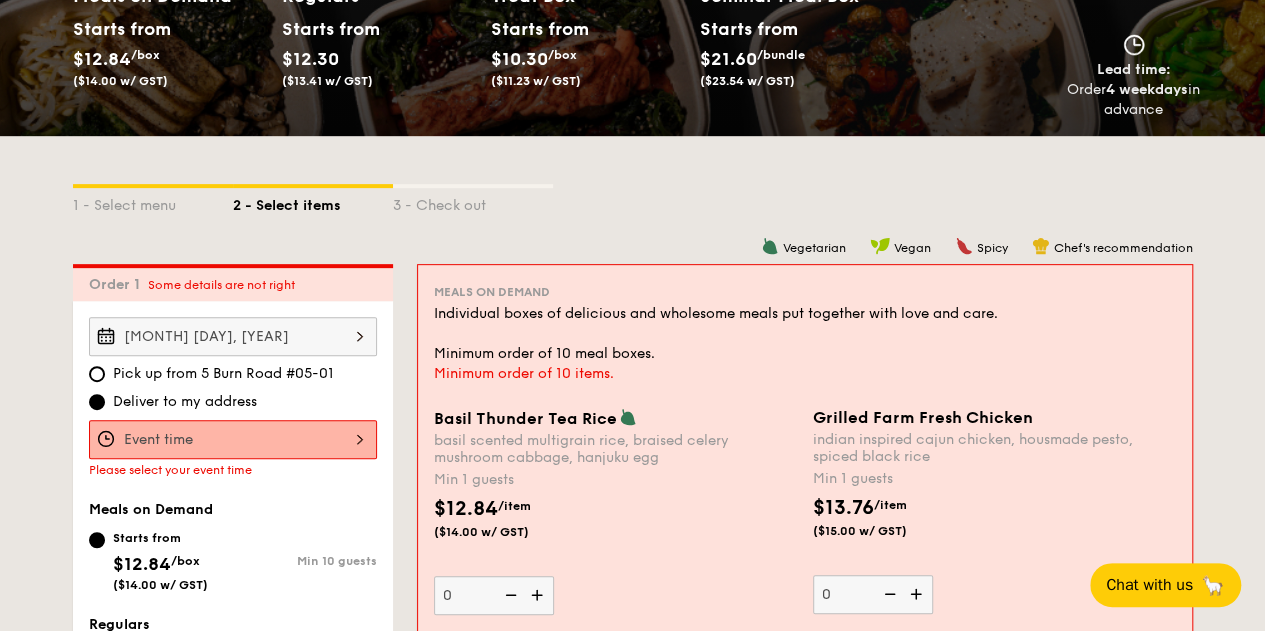 click at bounding box center (632, 315) 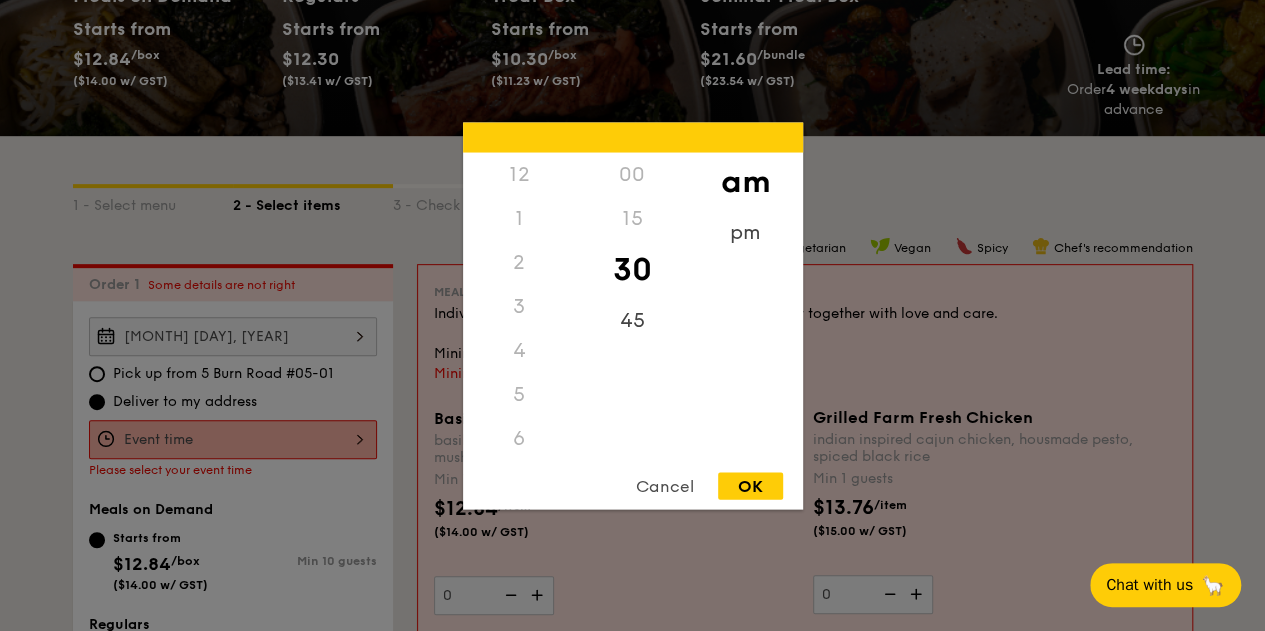 scroll, scrollTop: 220, scrollLeft: 0, axis: vertical 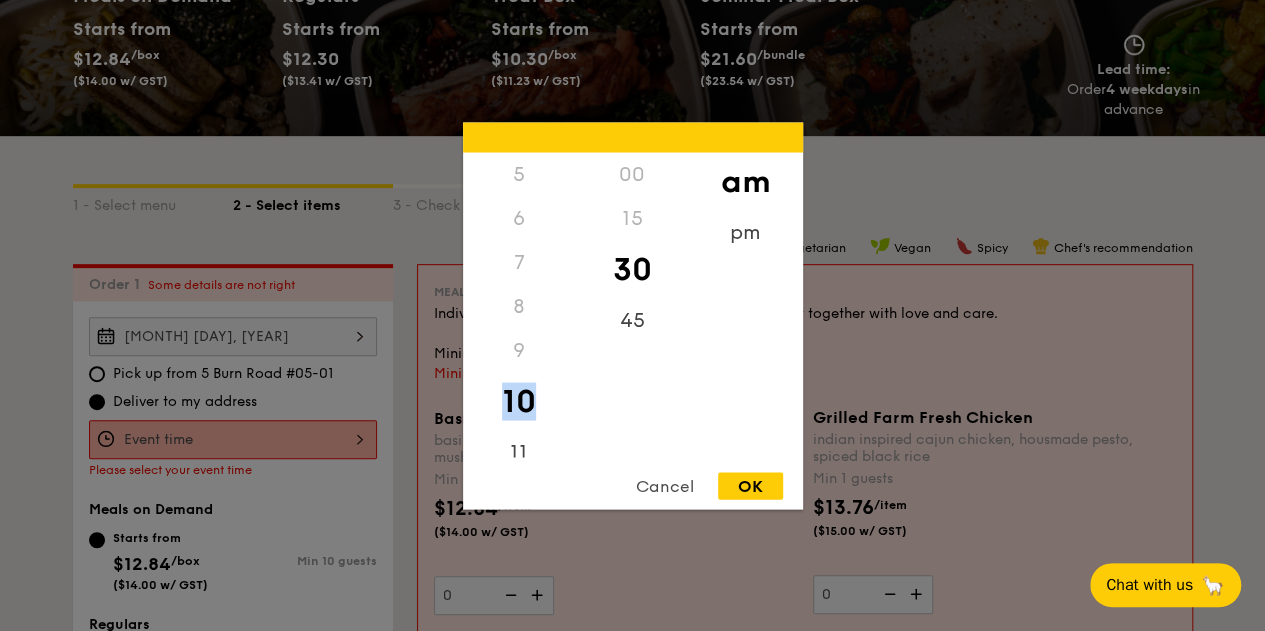 drag, startPoint x: 536, startPoint y: 425, endPoint x: 552, endPoint y: 346, distance: 80.60397 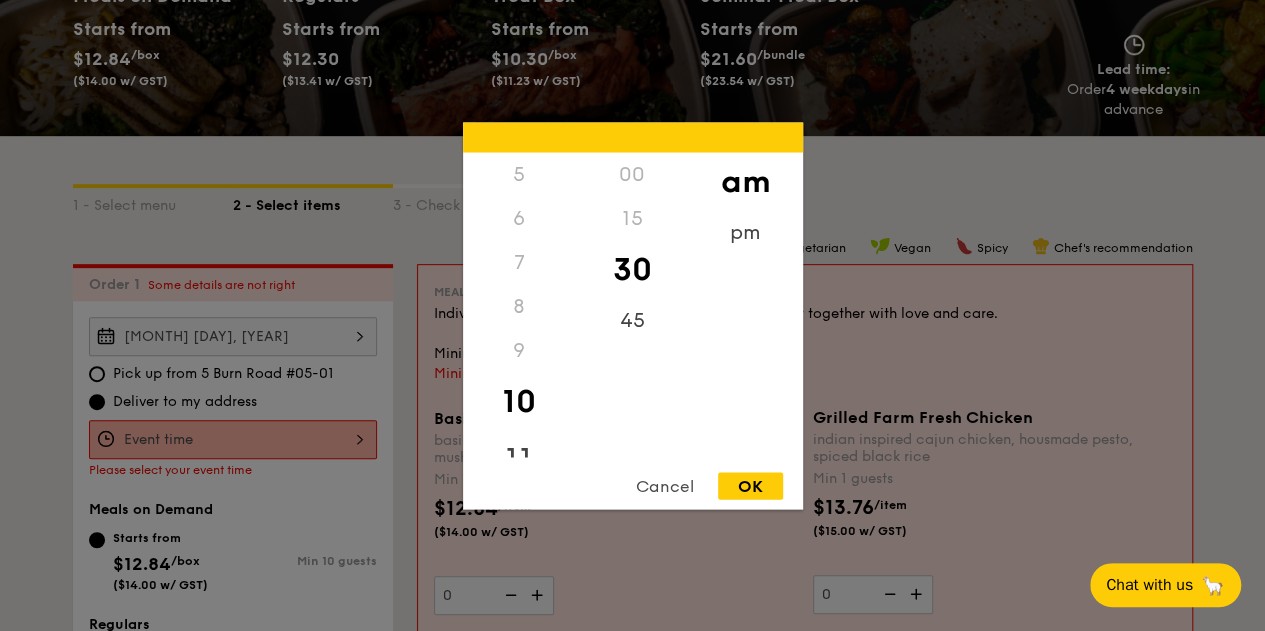 click on "11" at bounding box center (519, 459) 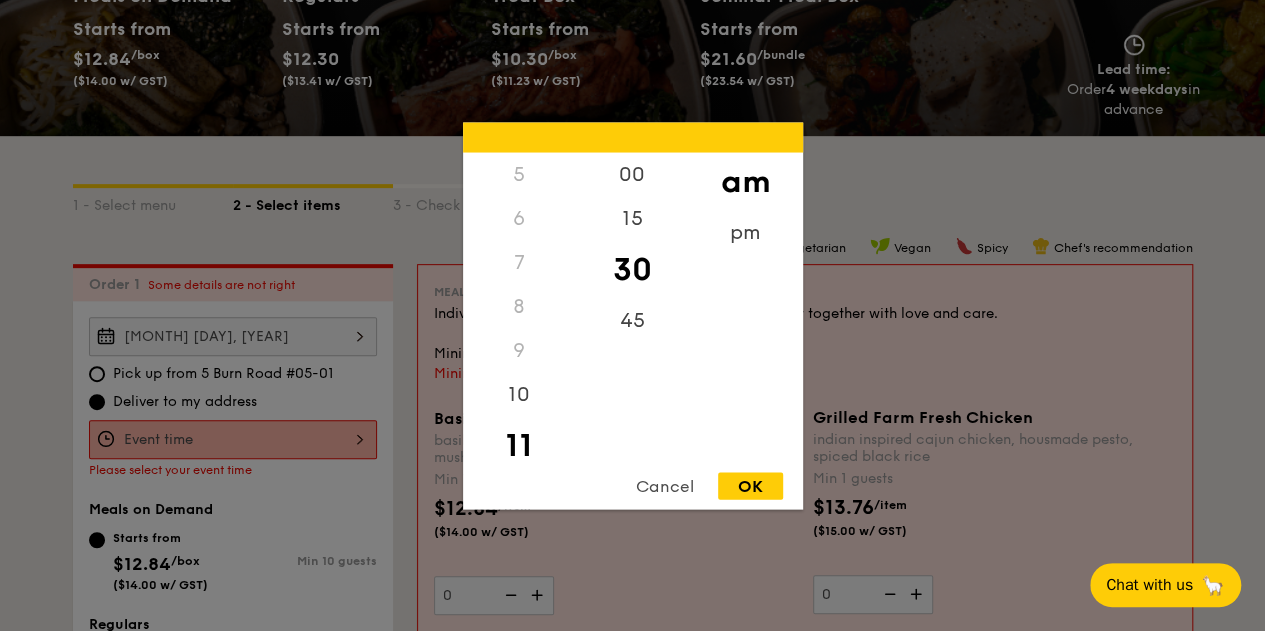 click on "OK" at bounding box center [750, 485] 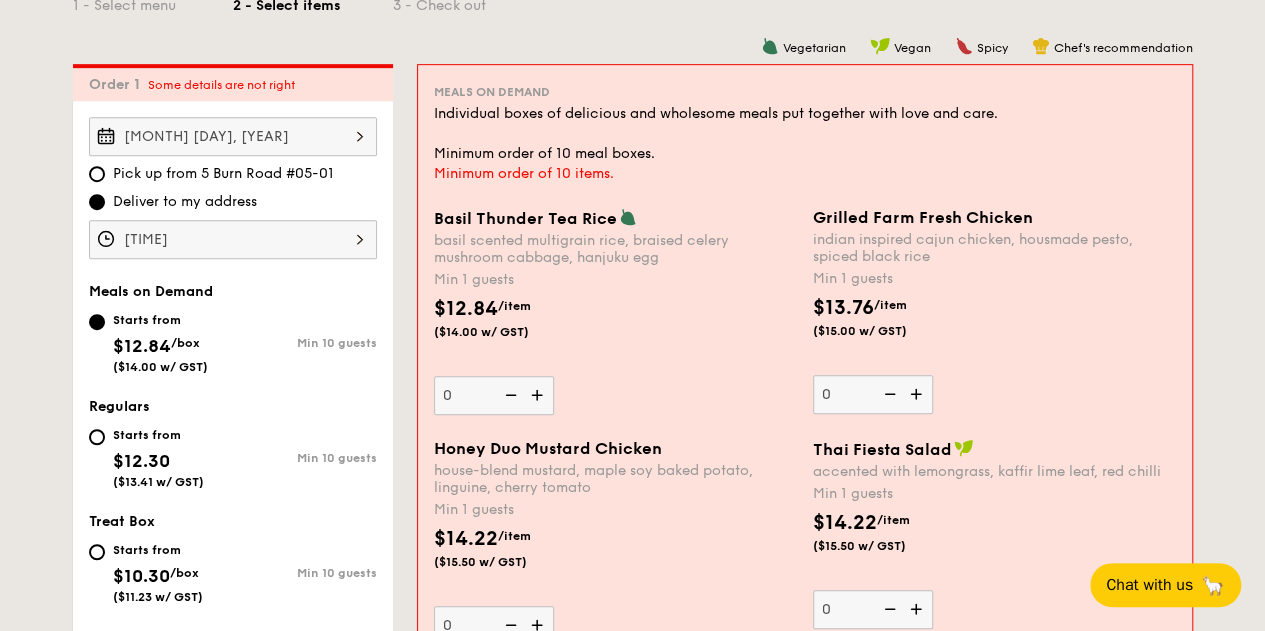 scroll, scrollTop: 600, scrollLeft: 0, axis: vertical 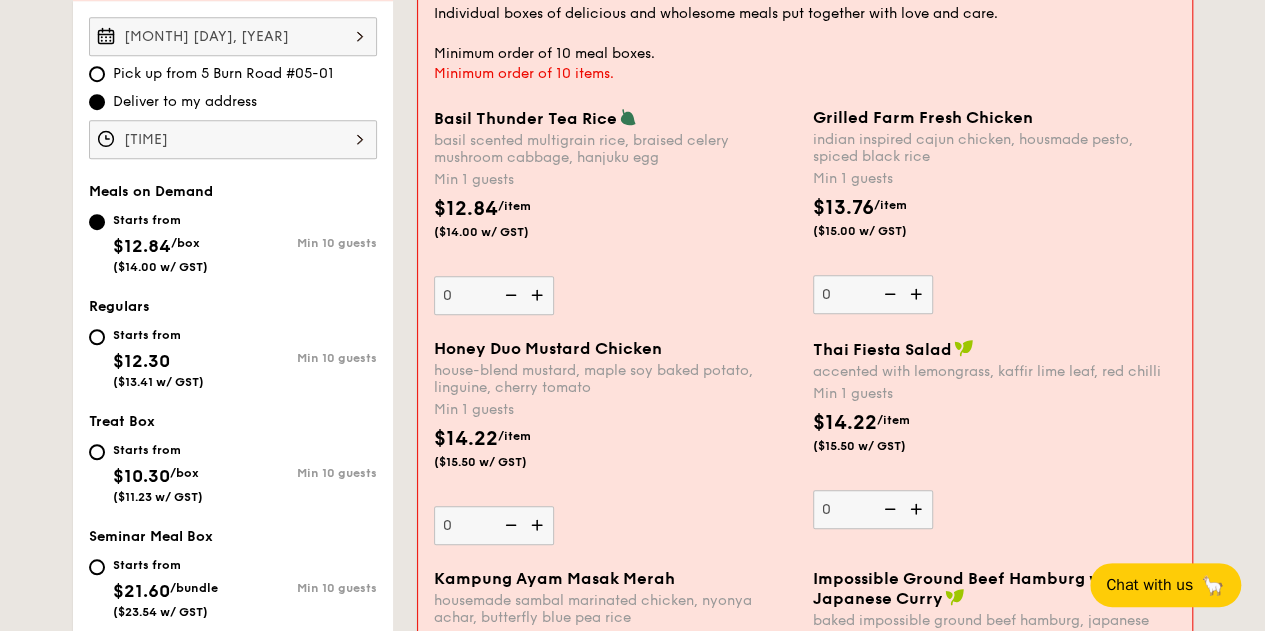 click at bounding box center [539, 525] 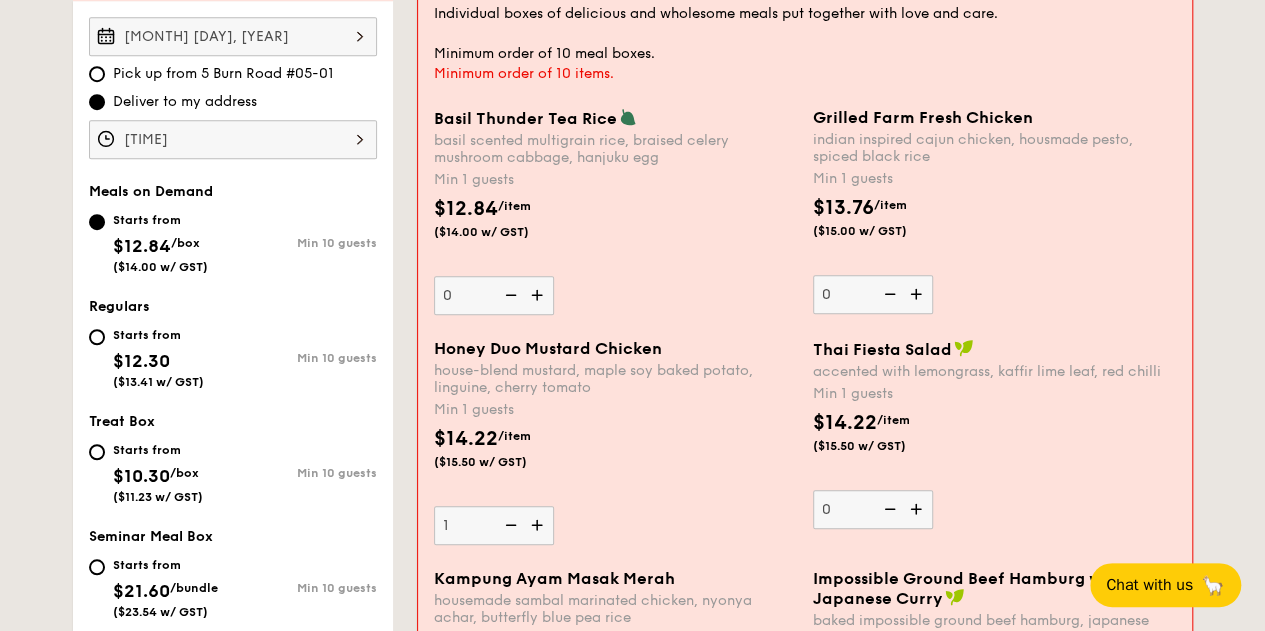 click at bounding box center [539, 525] 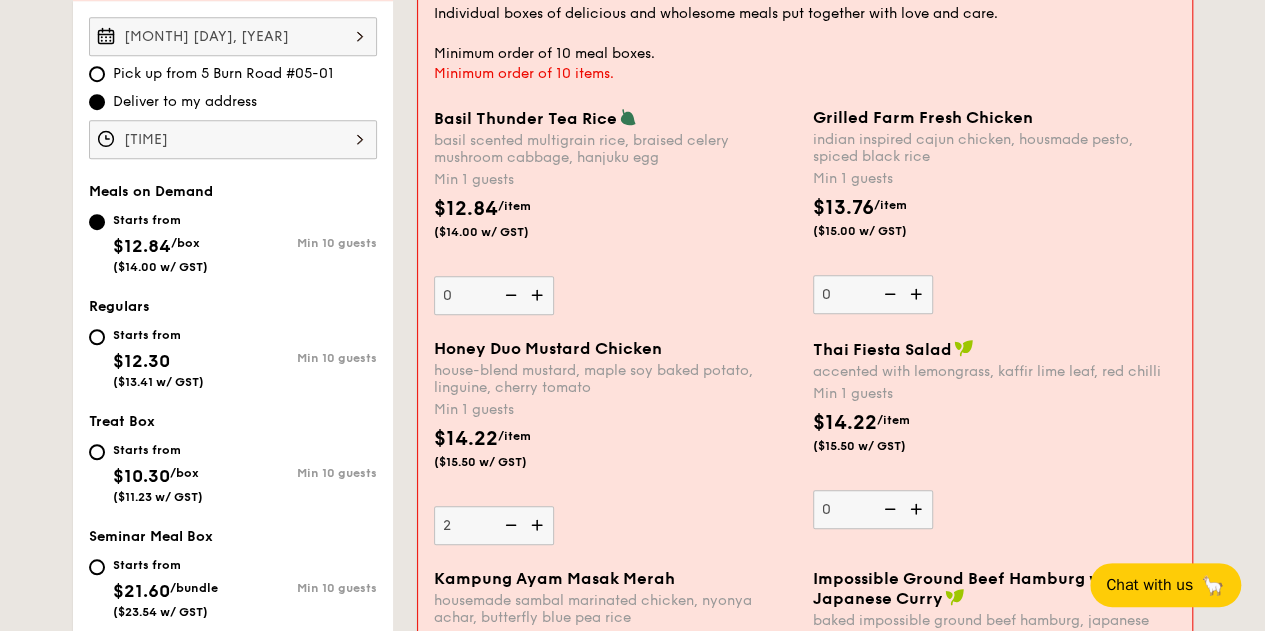 click at bounding box center [539, 525] 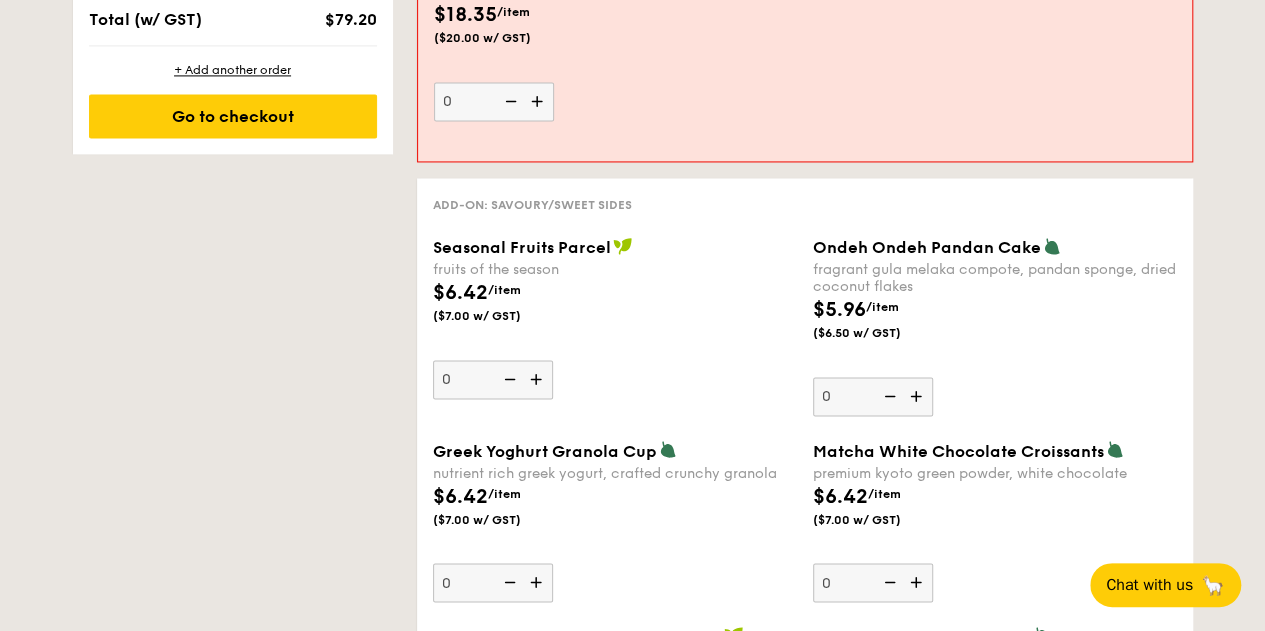 scroll, scrollTop: 1682, scrollLeft: 0, axis: vertical 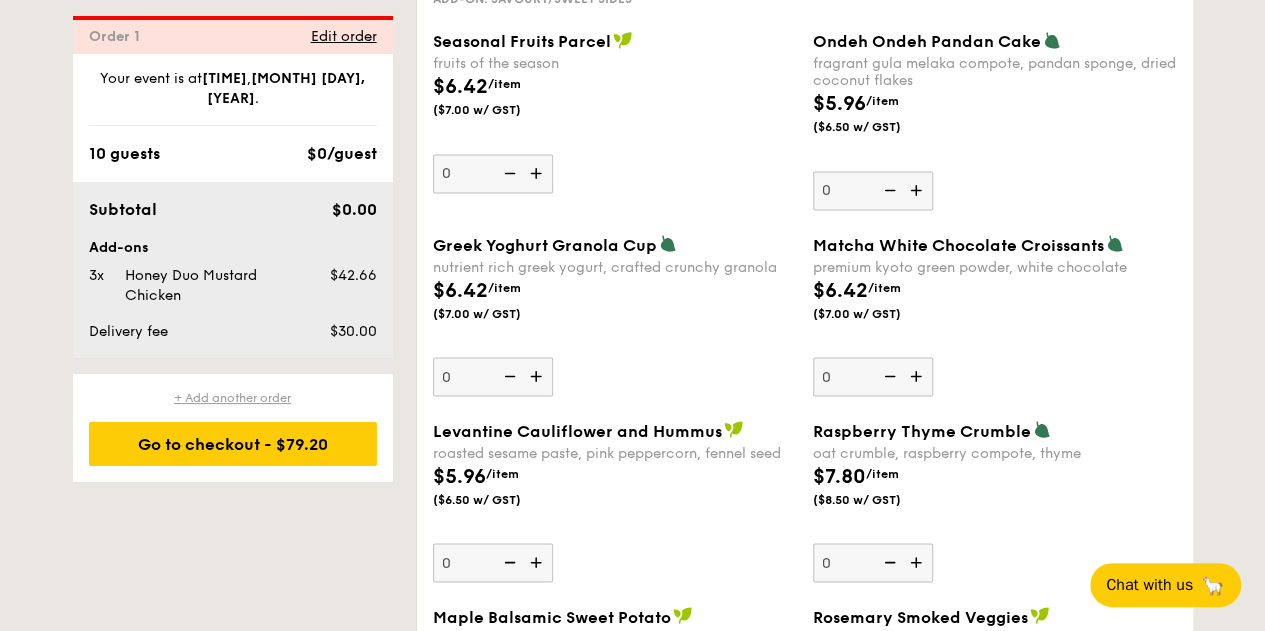 click on "+ Add another order" at bounding box center [233, 398] 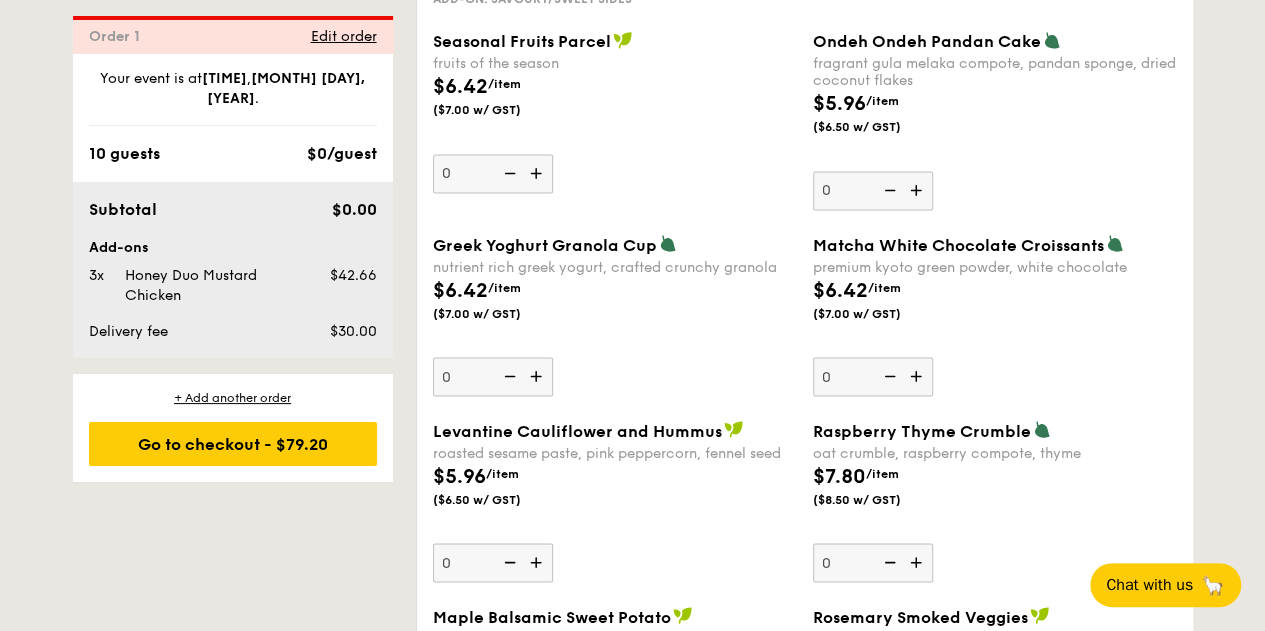 type on "0" 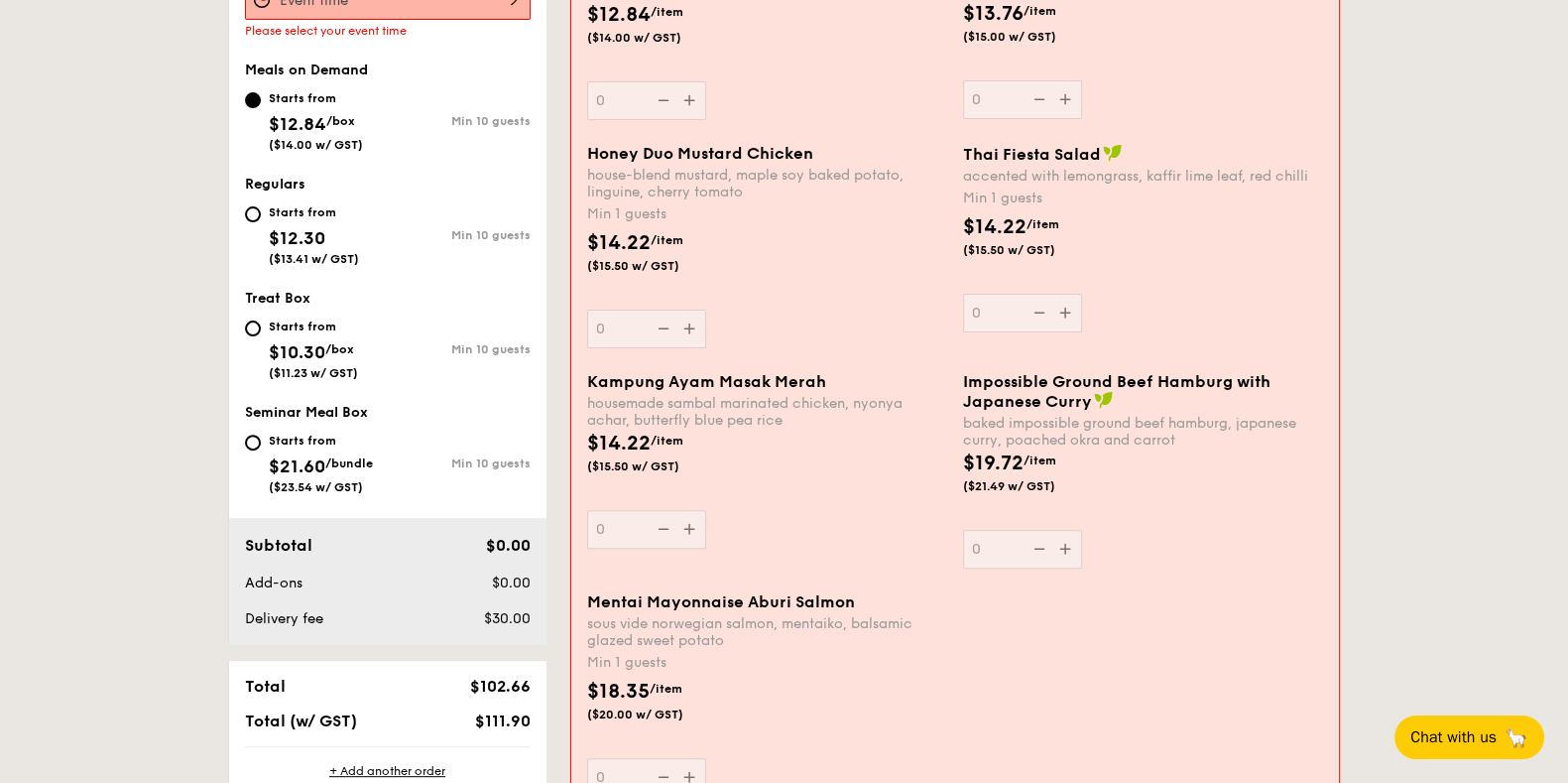 scroll, scrollTop: 665, scrollLeft: 0, axis: vertical 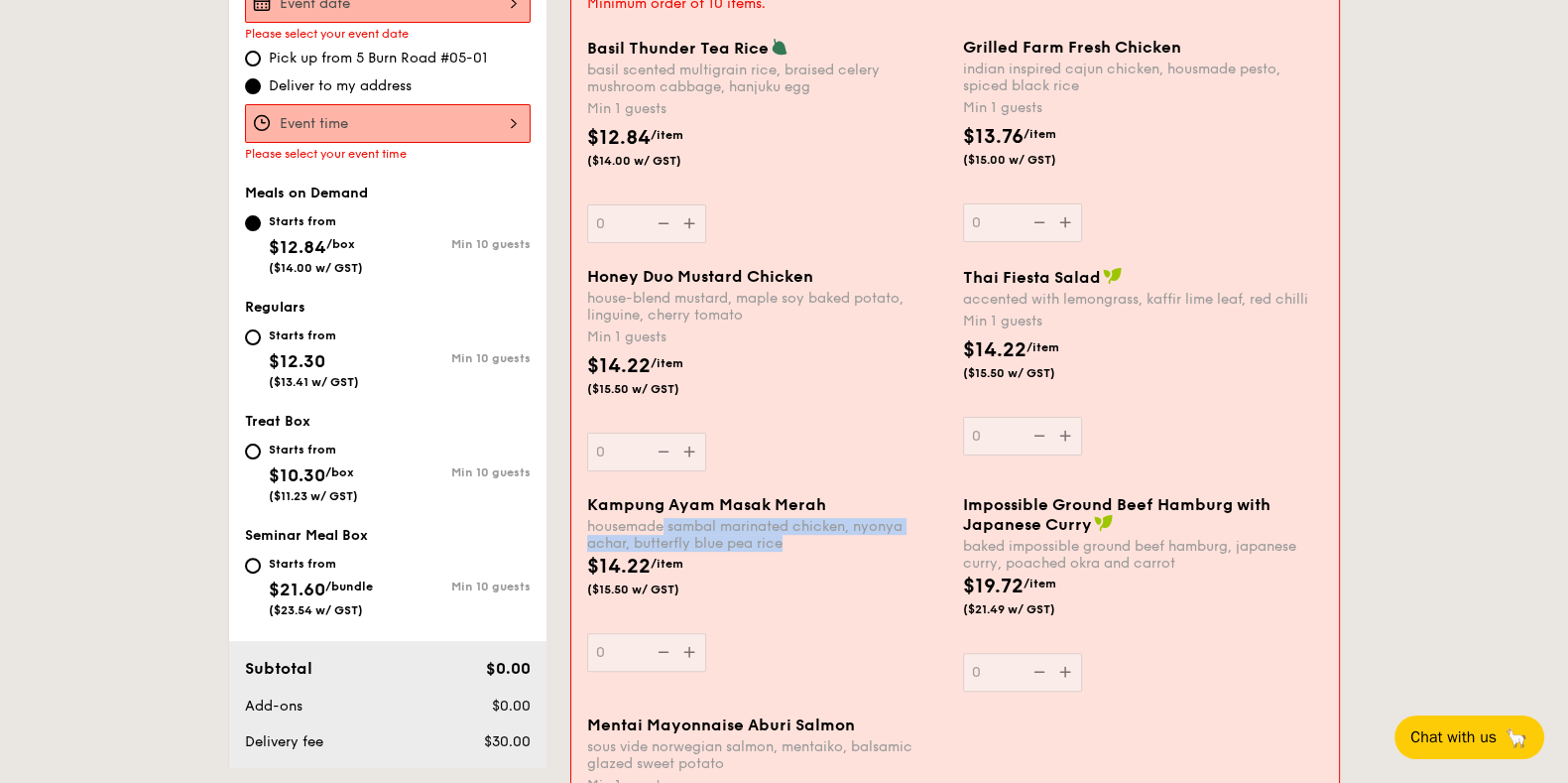 drag, startPoint x: 679, startPoint y: 523, endPoint x: 805, endPoint y: 541, distance: 127.27922 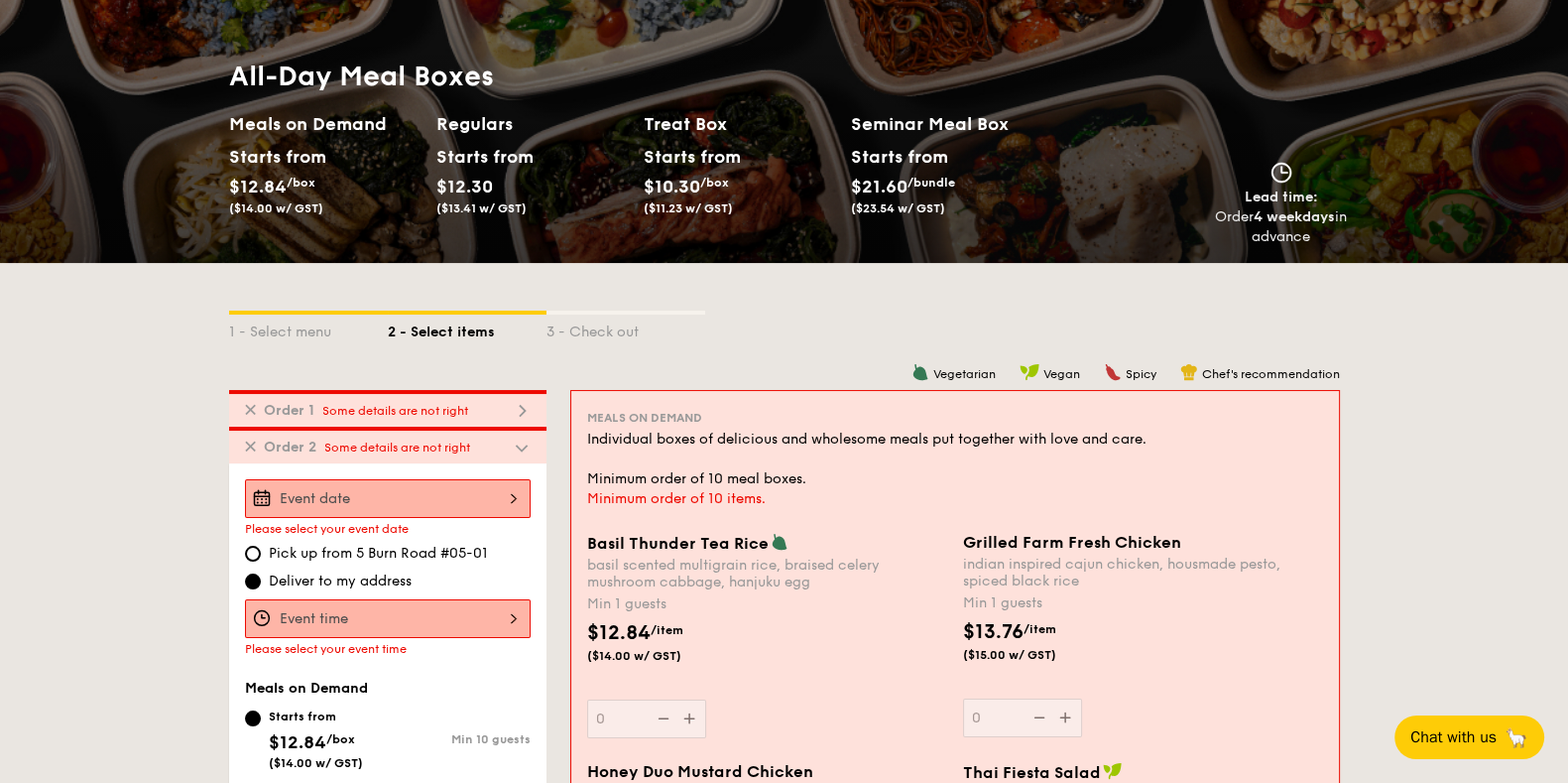 scroll, scrollTop: 0, scrollLeft: 0, axis: both 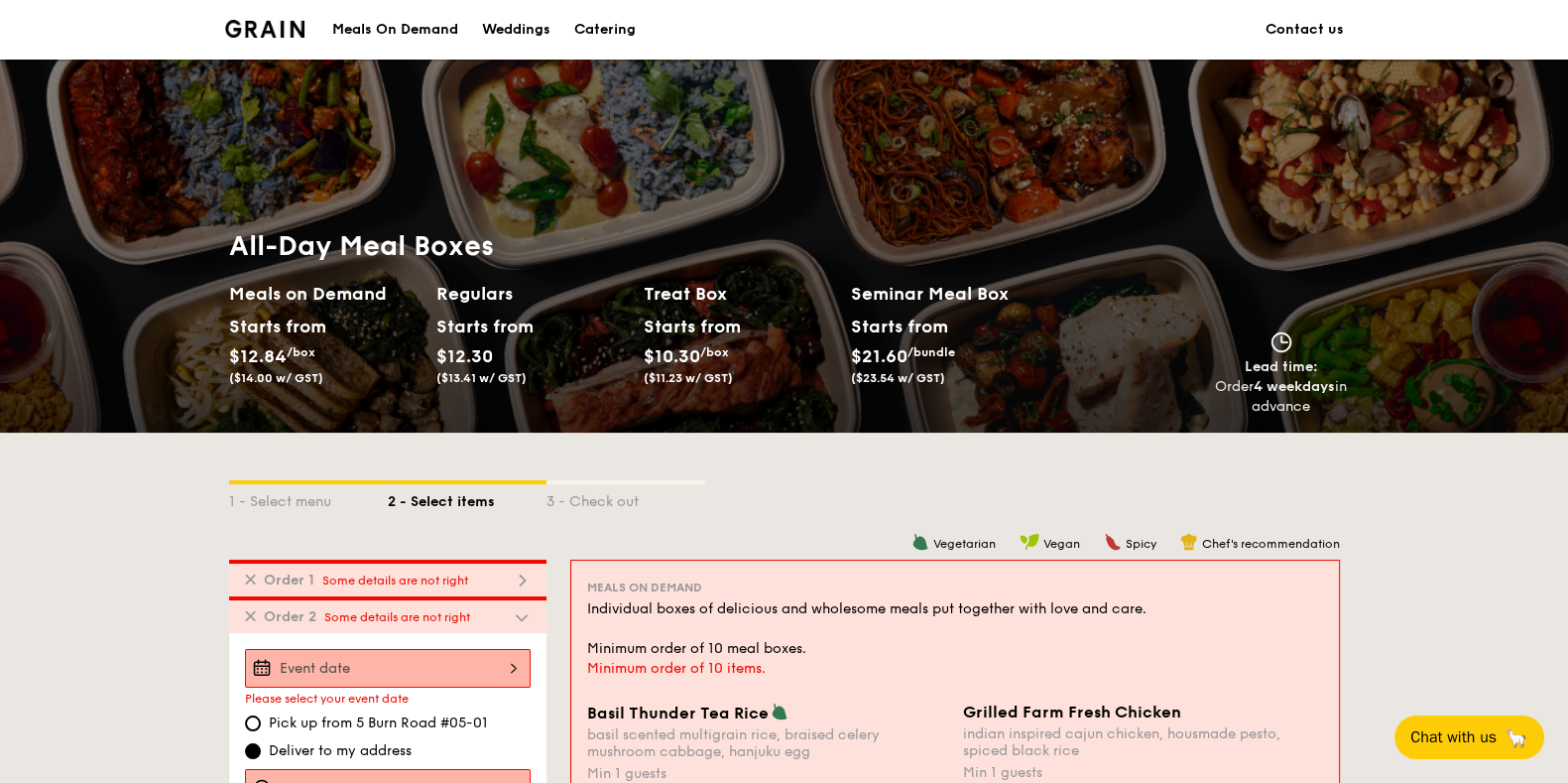 click at bounding box center (265, 29) 